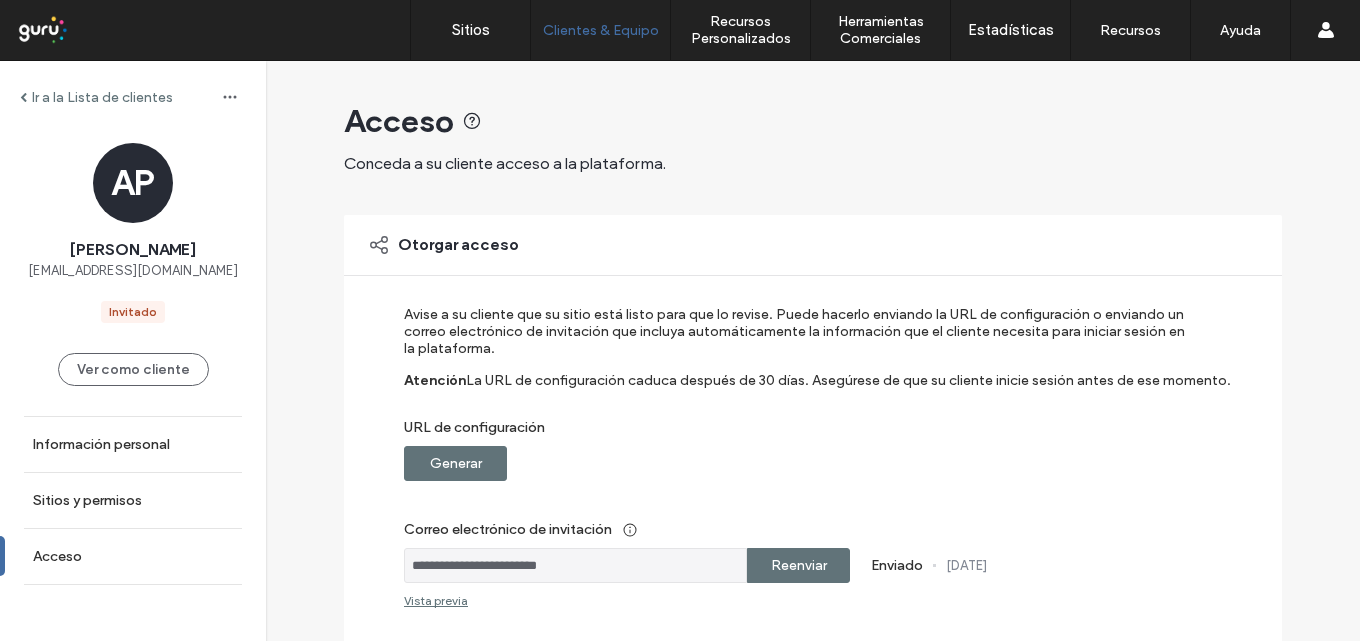 scroll, scrollTop: 0, scrollLeft: 0, axis: both 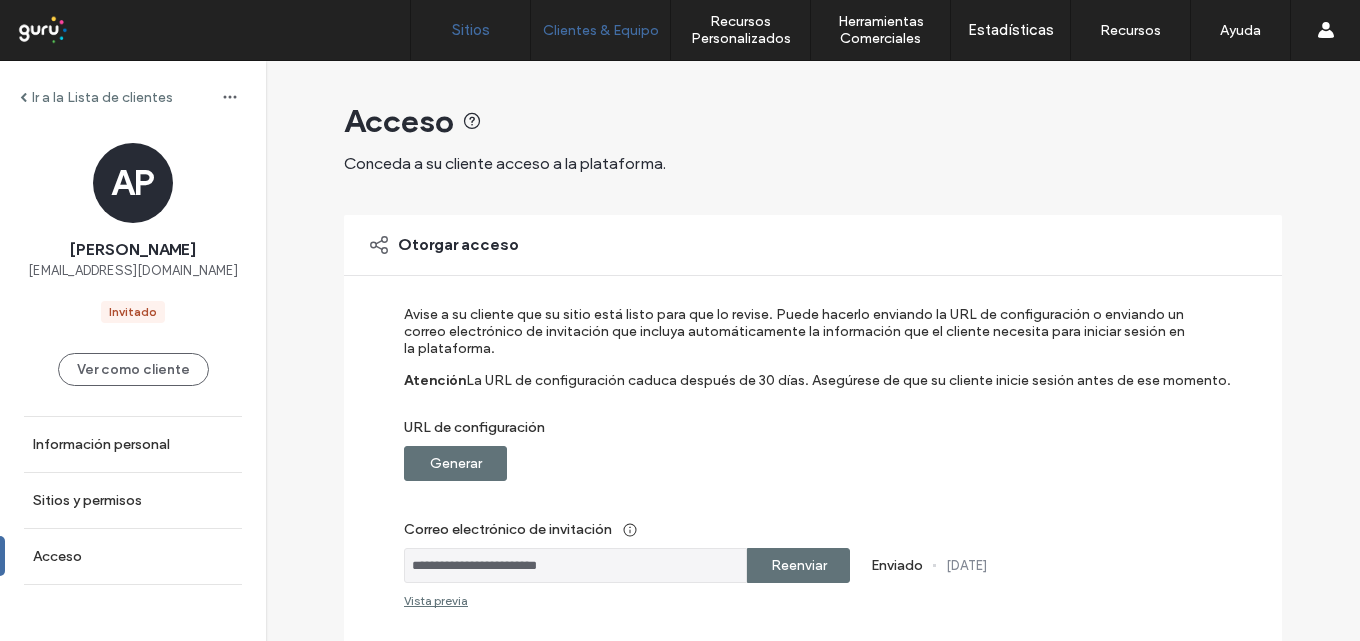 click on "Sitios" at bounding box center (471, 30) 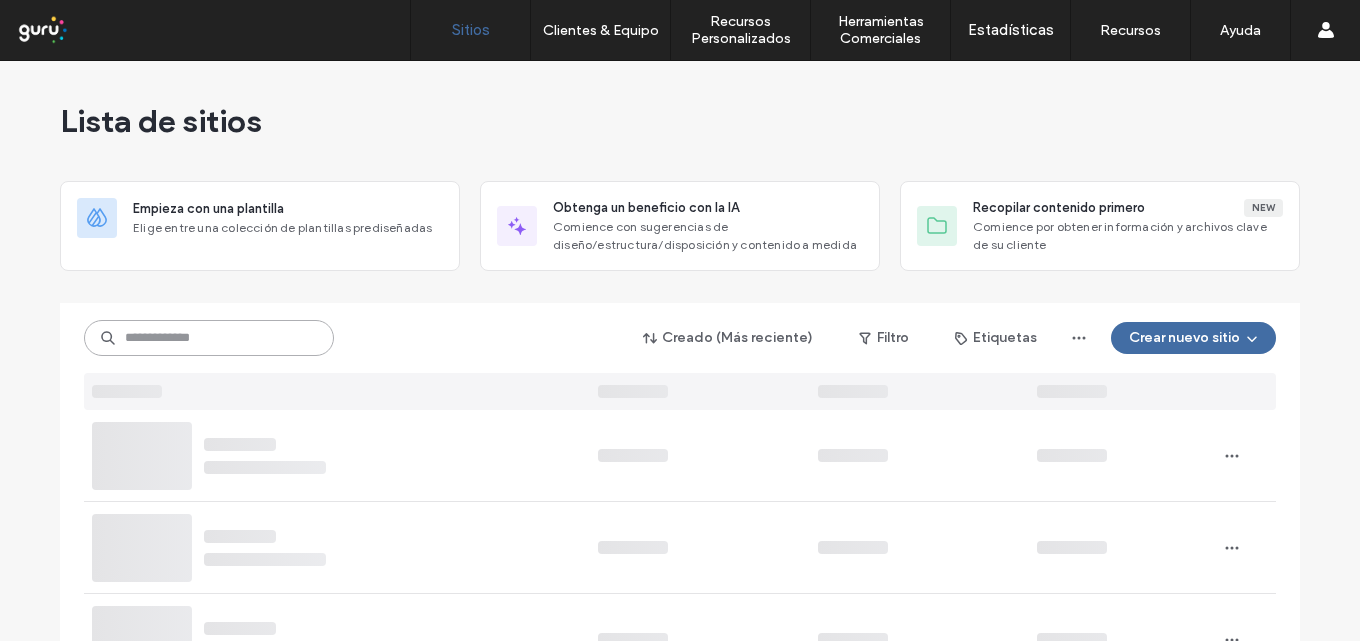 click at bounding box center (209, 338) 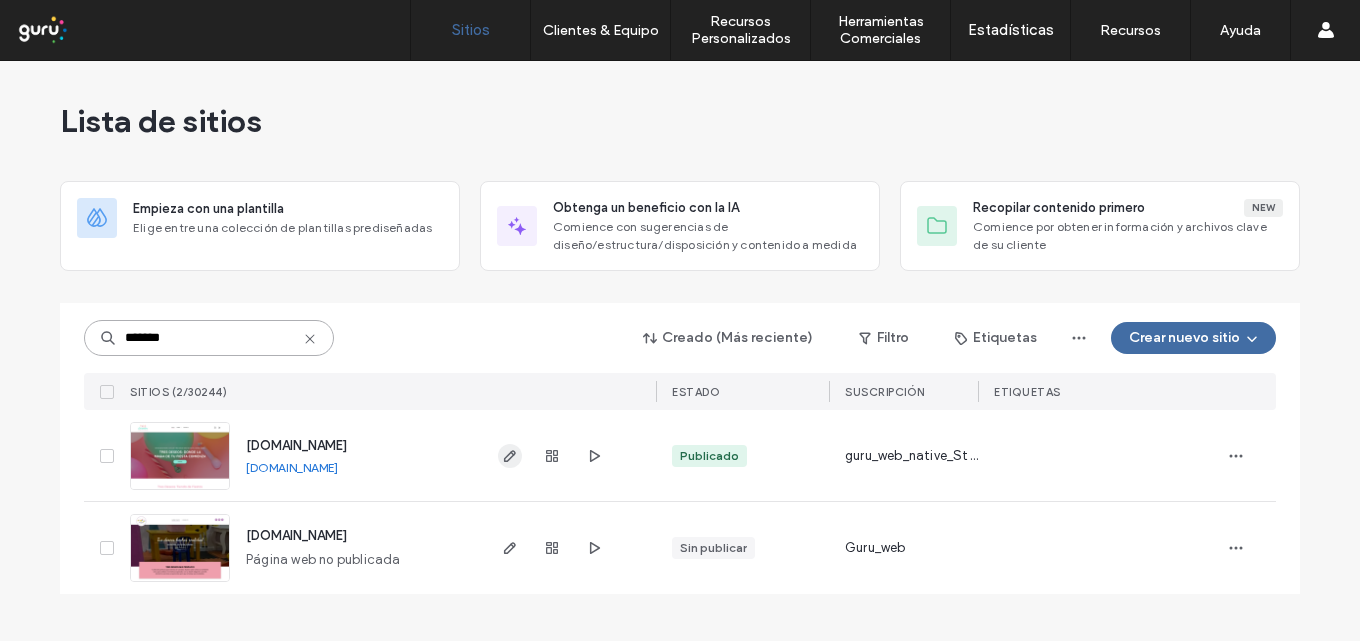type on "*******" 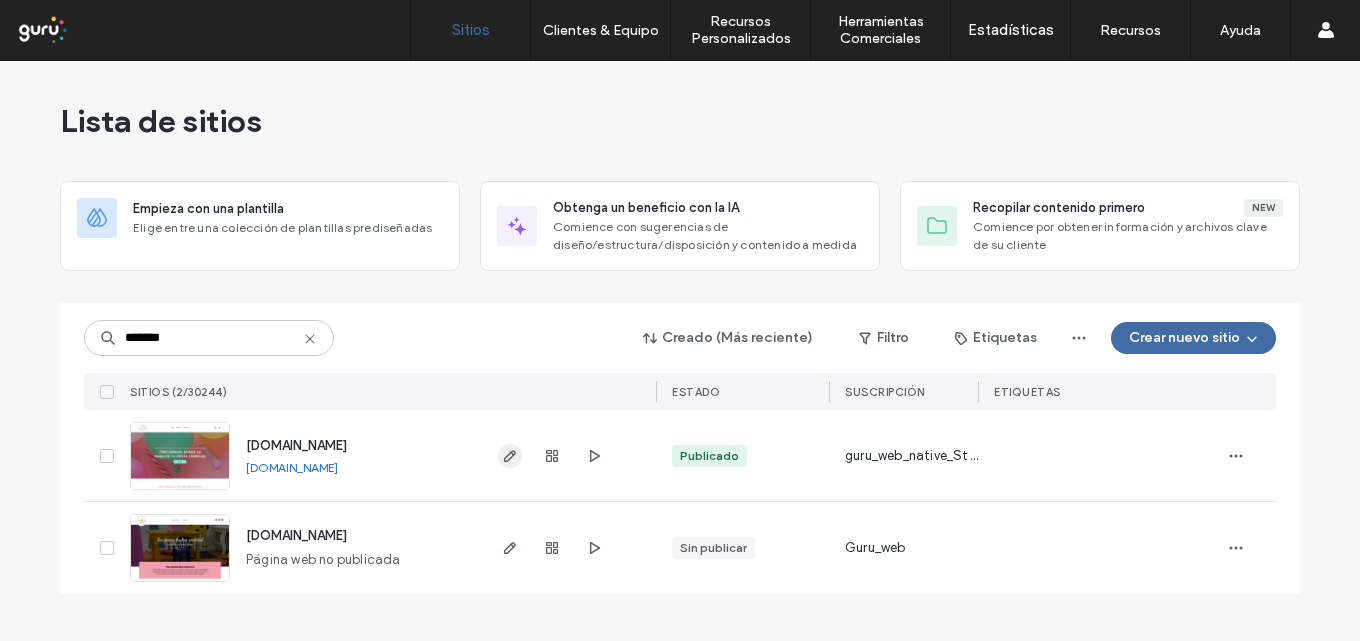 click 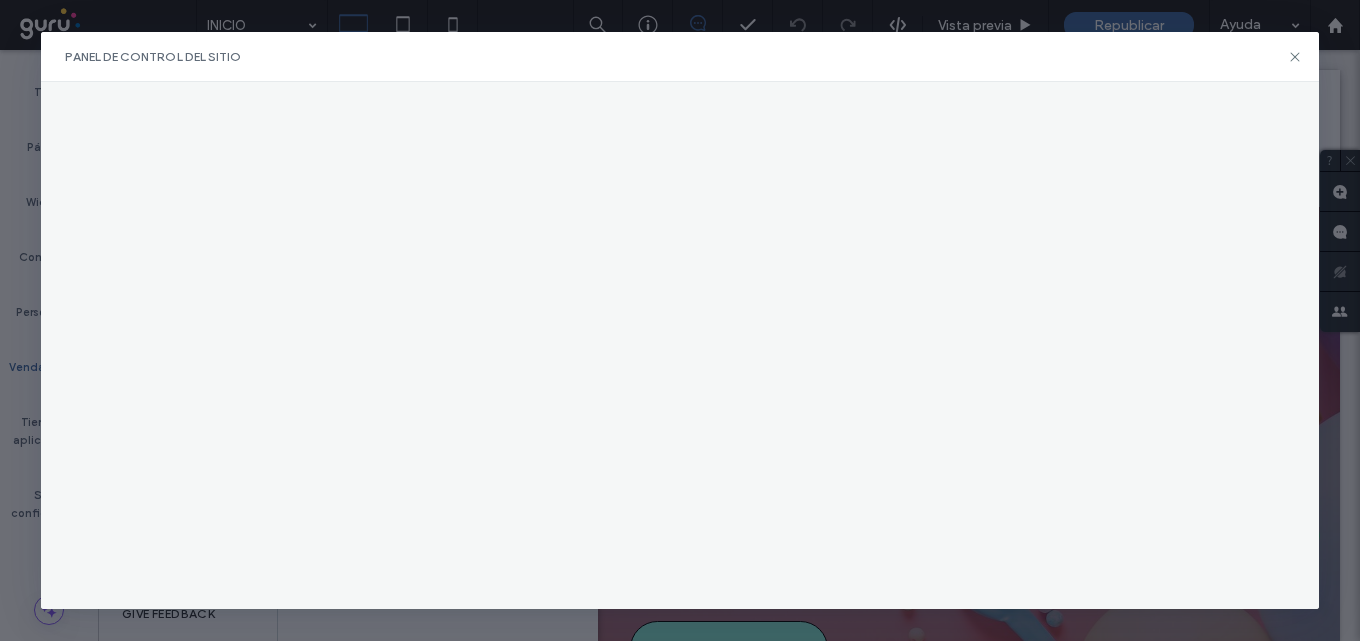 scroll, scrollTop: 0, scrollLeft: 0, axis: both 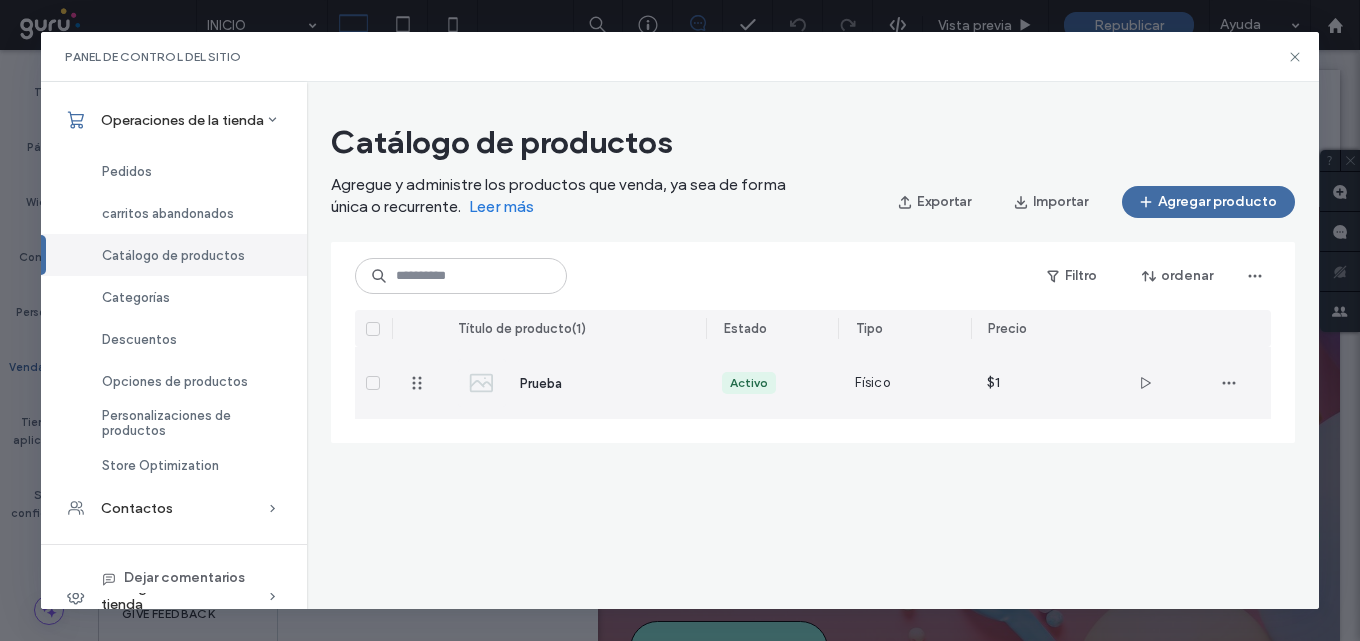 click on "Prueba" at bounding box center [574, 383] 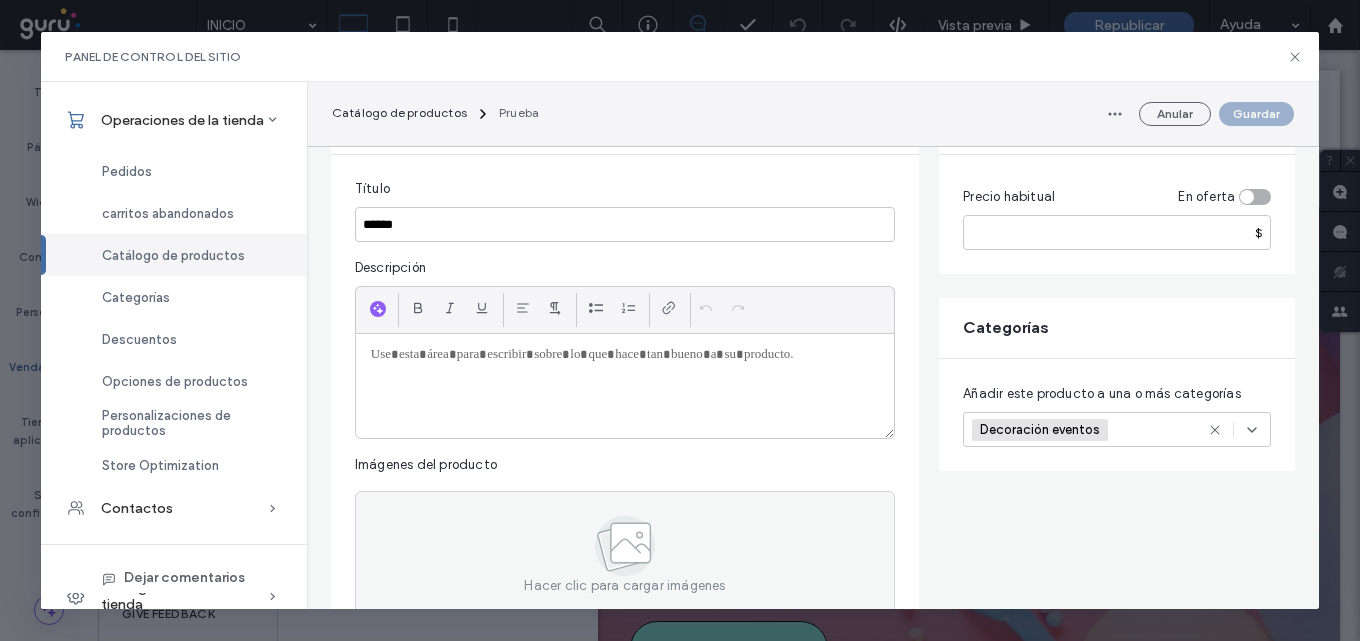 scroll, scrollTop: 200, scrollLeft: 0, axis: vertical 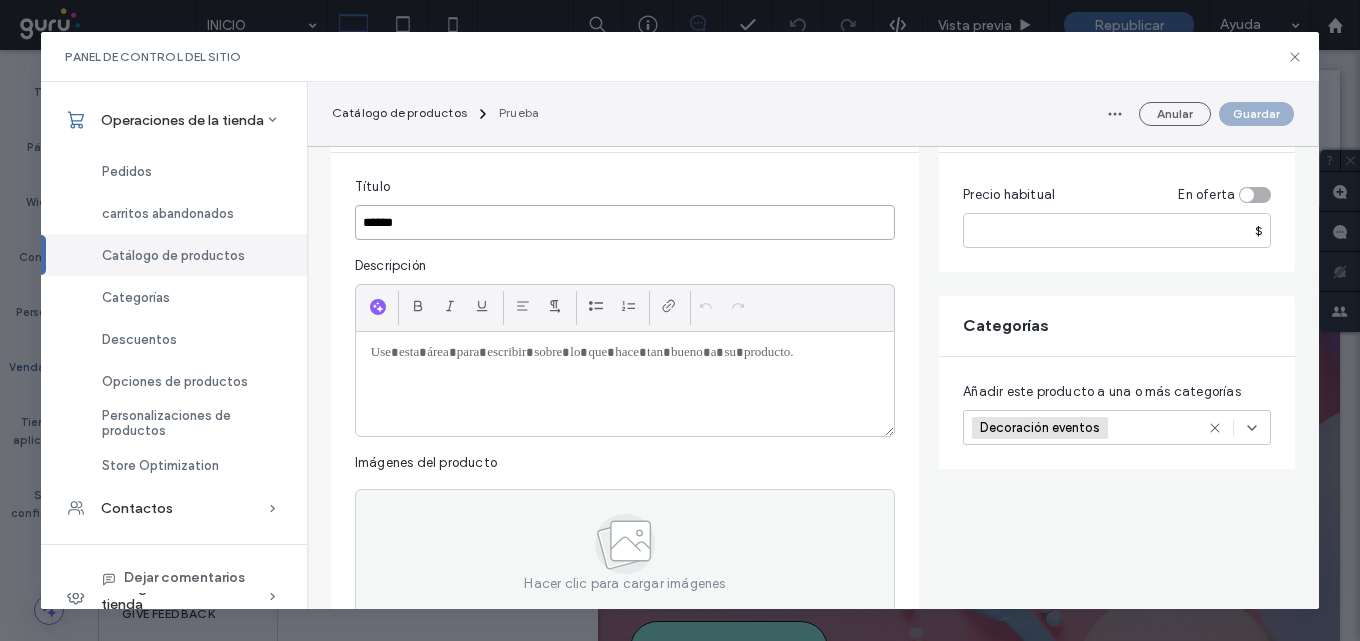 click on "******" at bounding box center [625, 222] 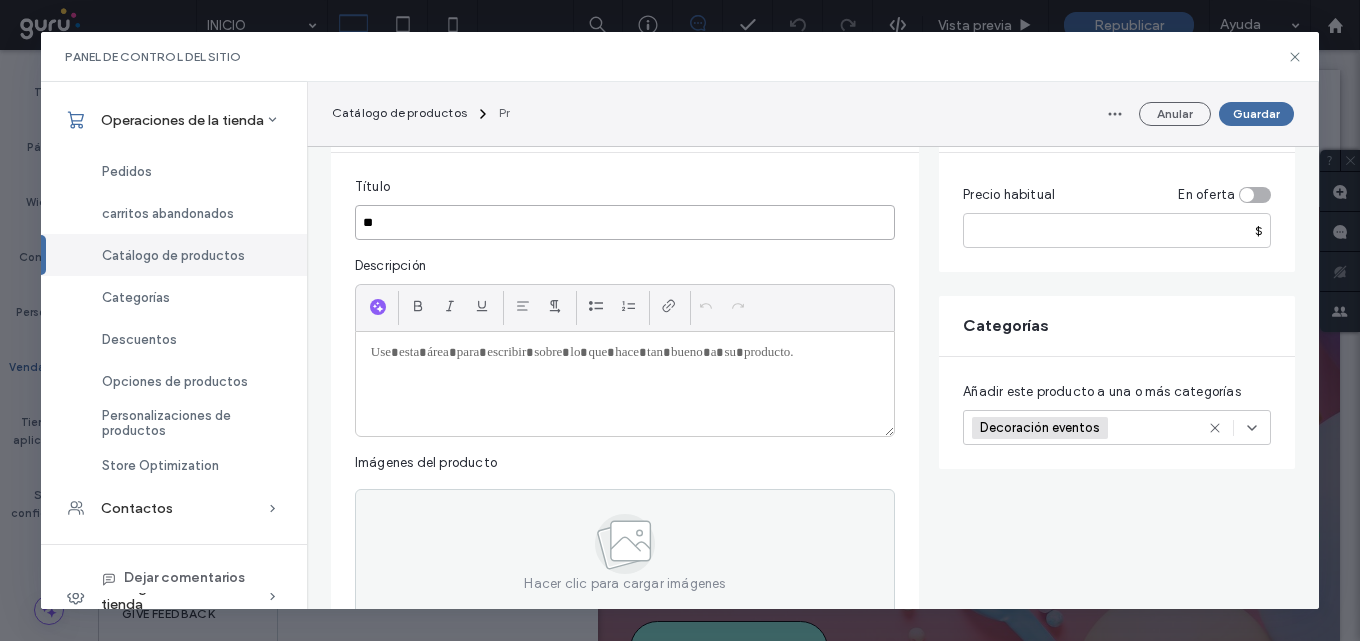type on "*" 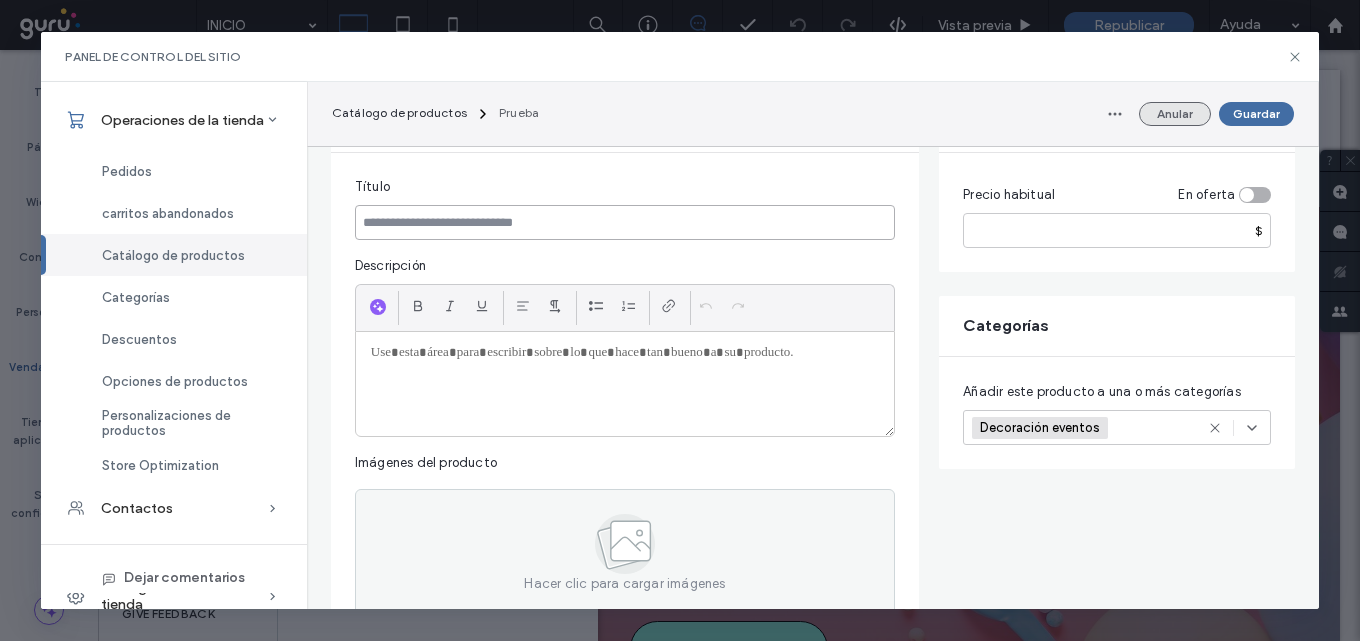 type 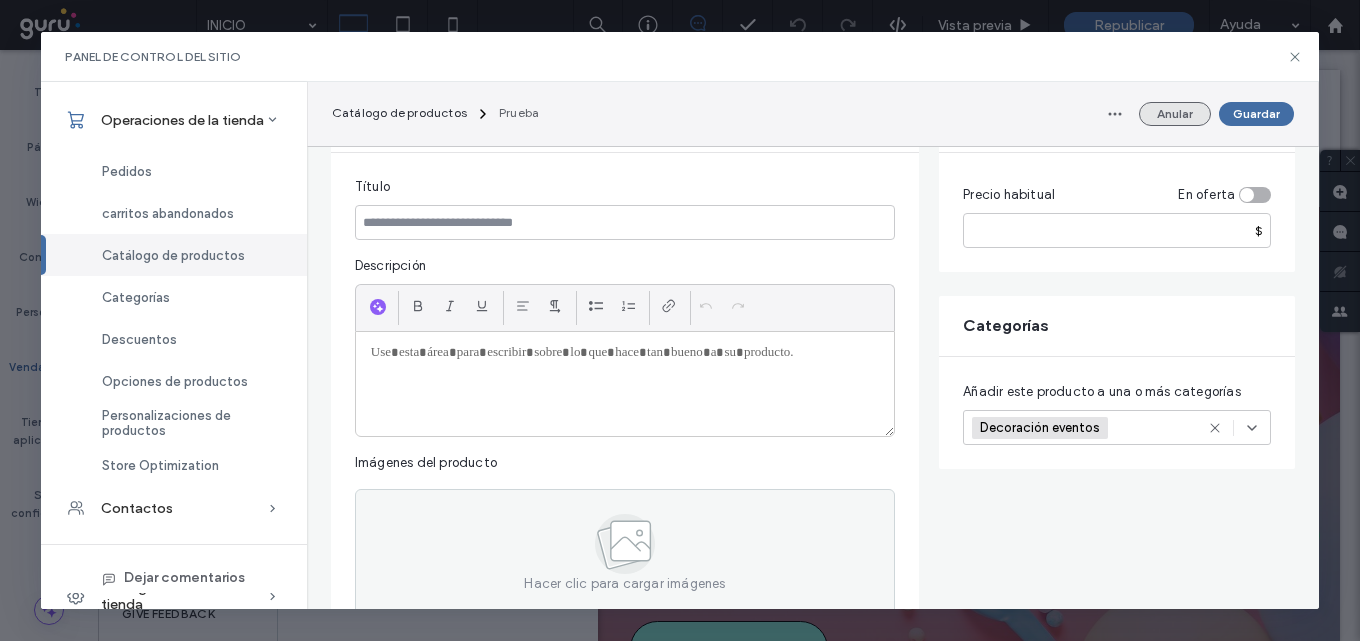 click on "Anular" at bounding box center [1175, 114] 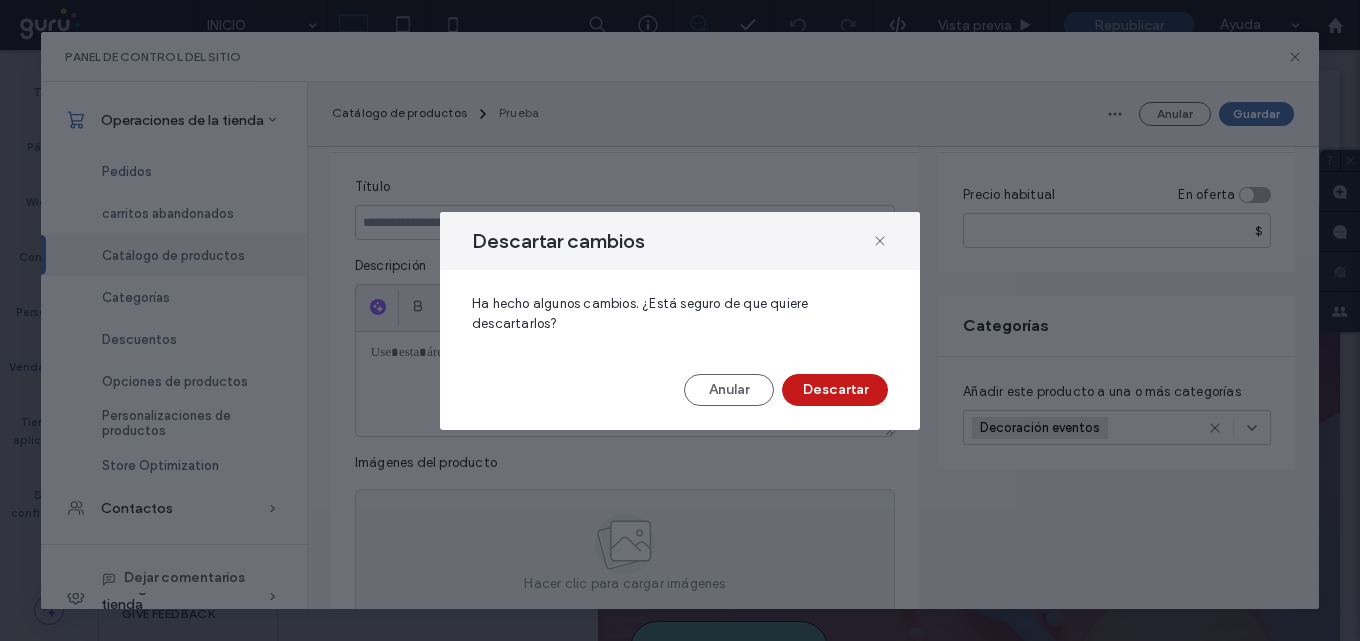 click on "Descartar" at bounding box center (835, 390) 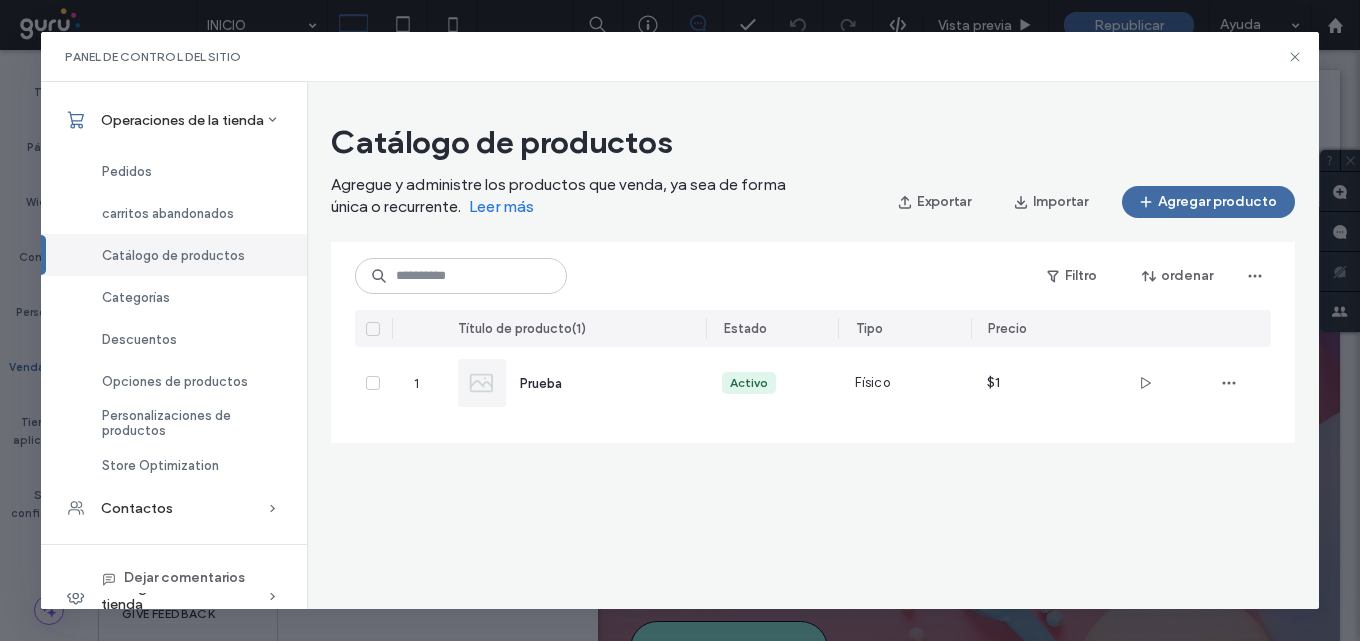 scroll, scrollTop: 0, scrollLeft: 0, axis: both 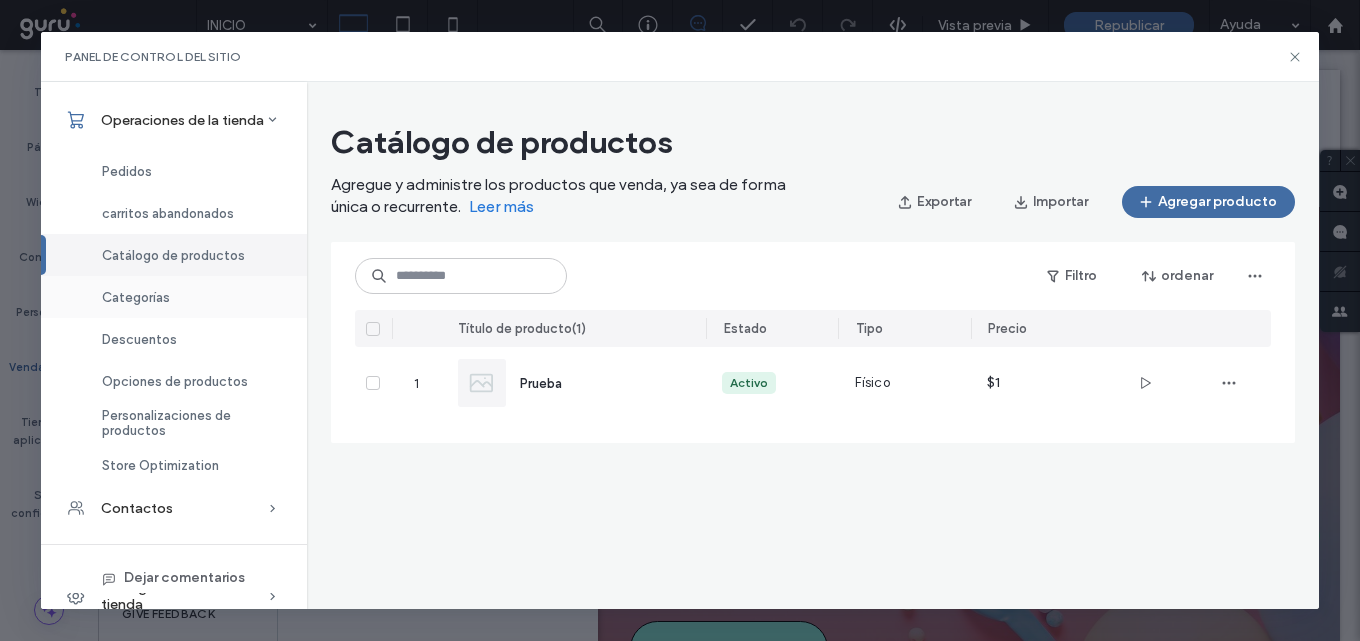 click on "Categorías" at bounding box center [174, 297] 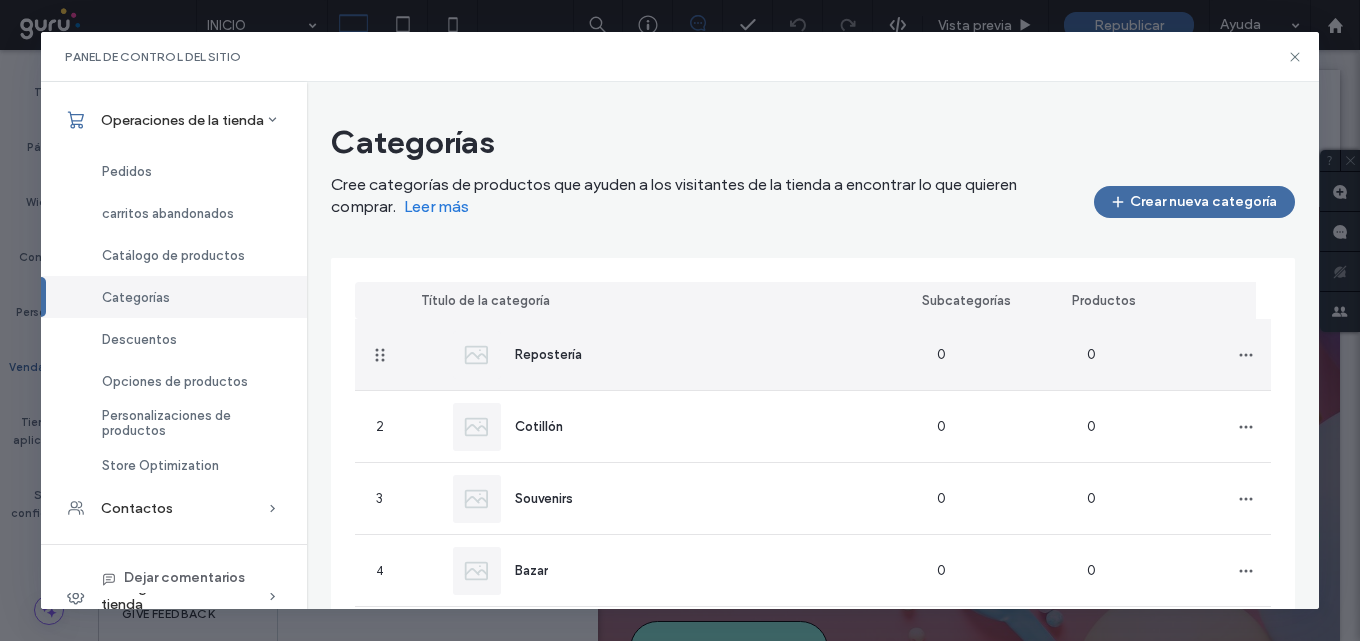 scroll, scrollTop: 100, scrollLeft: 0, axis: vertical 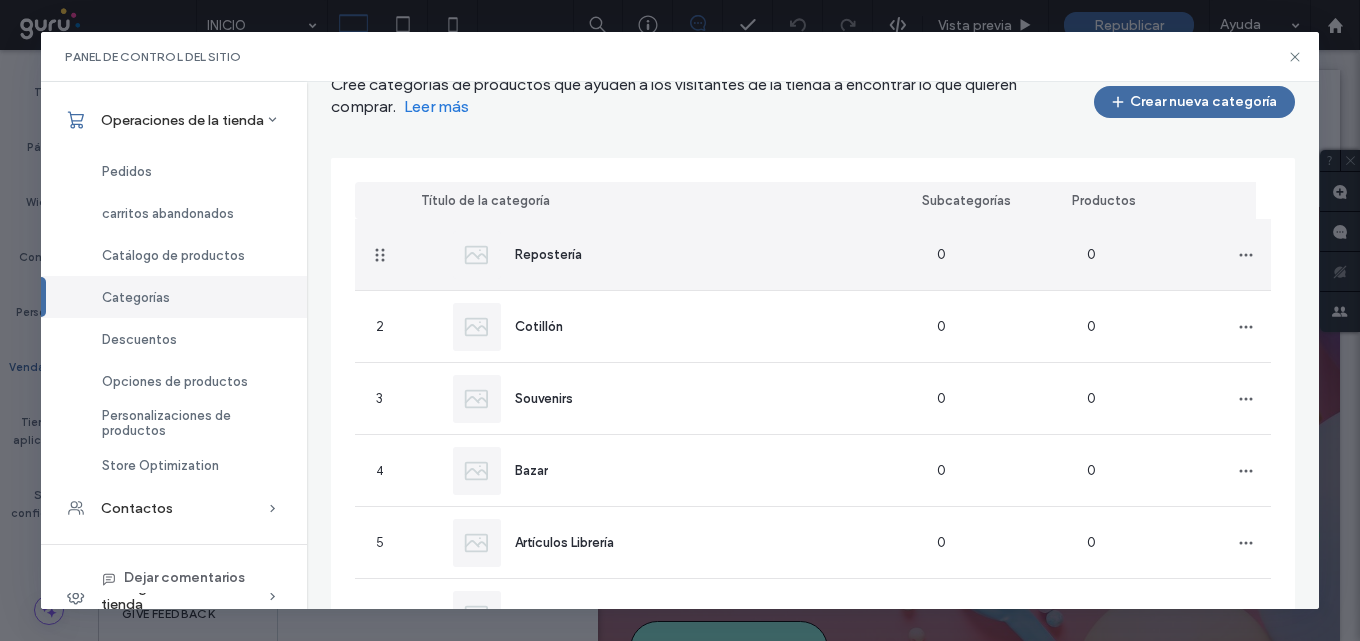click on "Repostería" at bounding box center (663, 254) 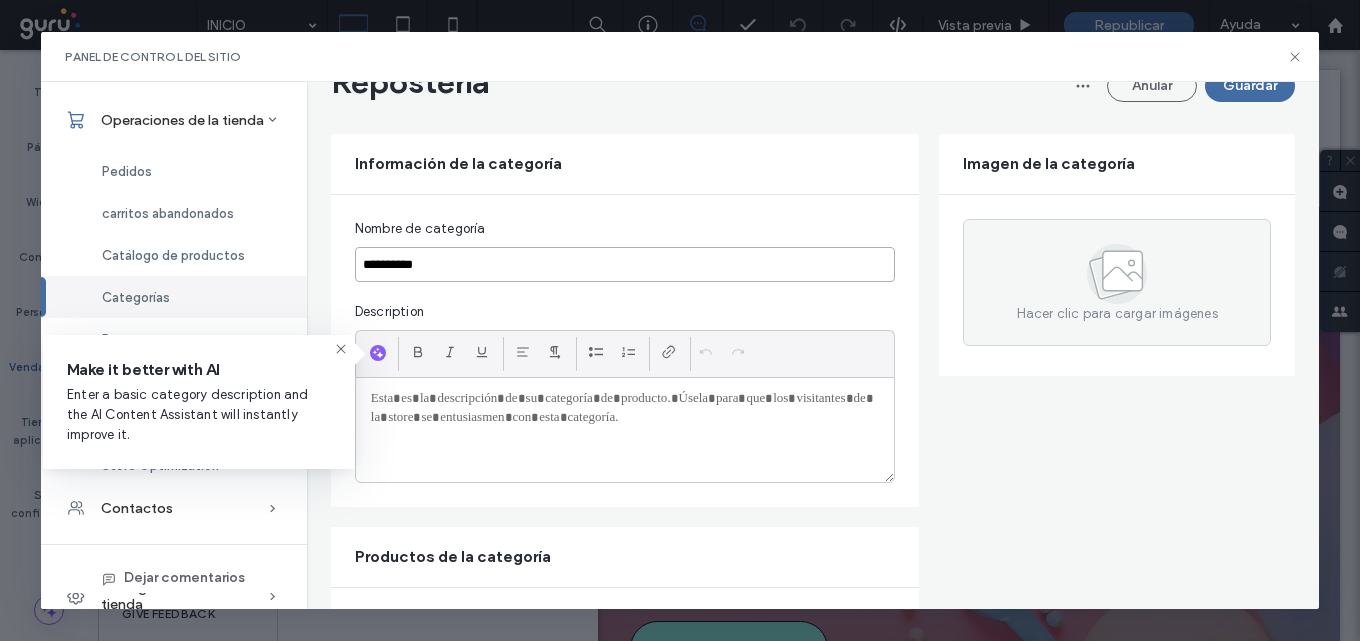 click on "**********" at bounding box center [625, 264] 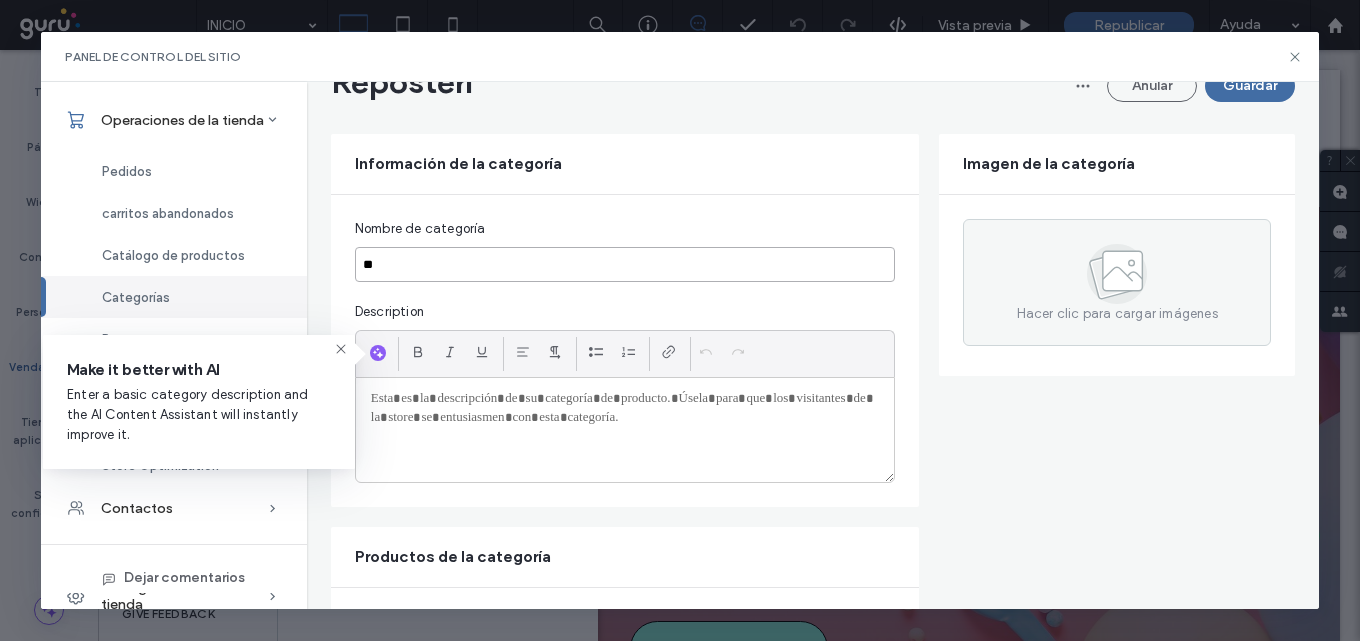 type on "*" 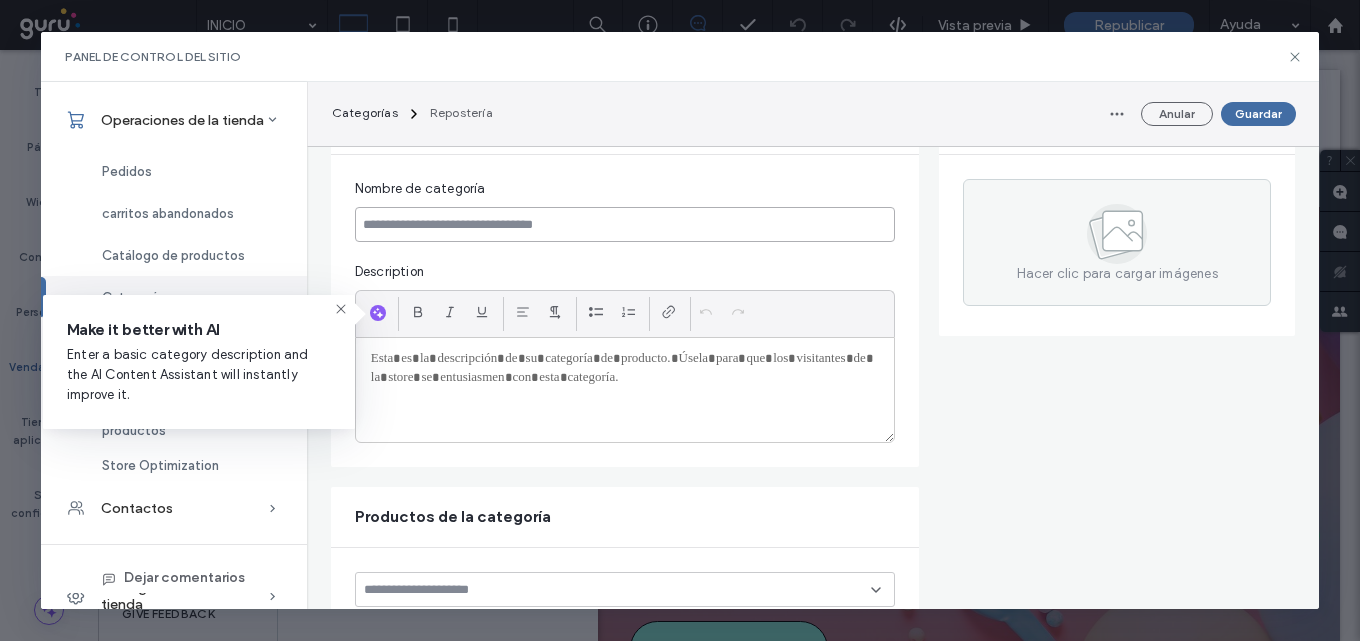 paste on "**********" 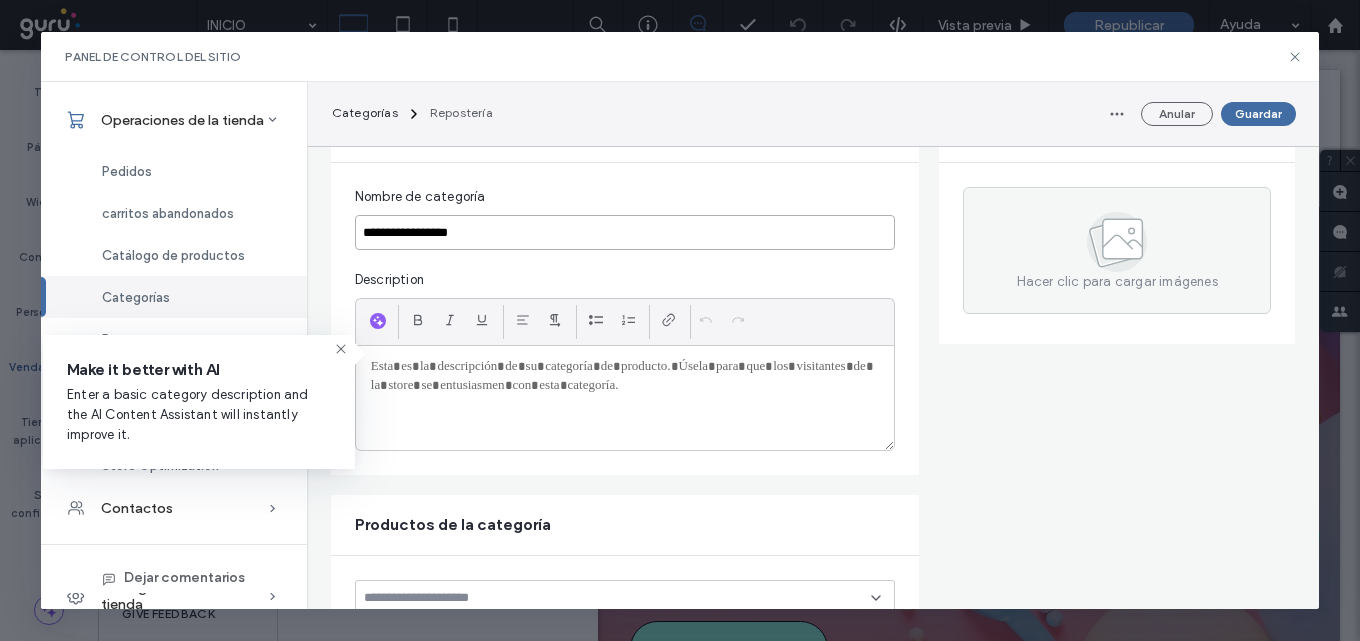 scroll, scrollTop: 100, scrollLeft: 0, axis: vertical 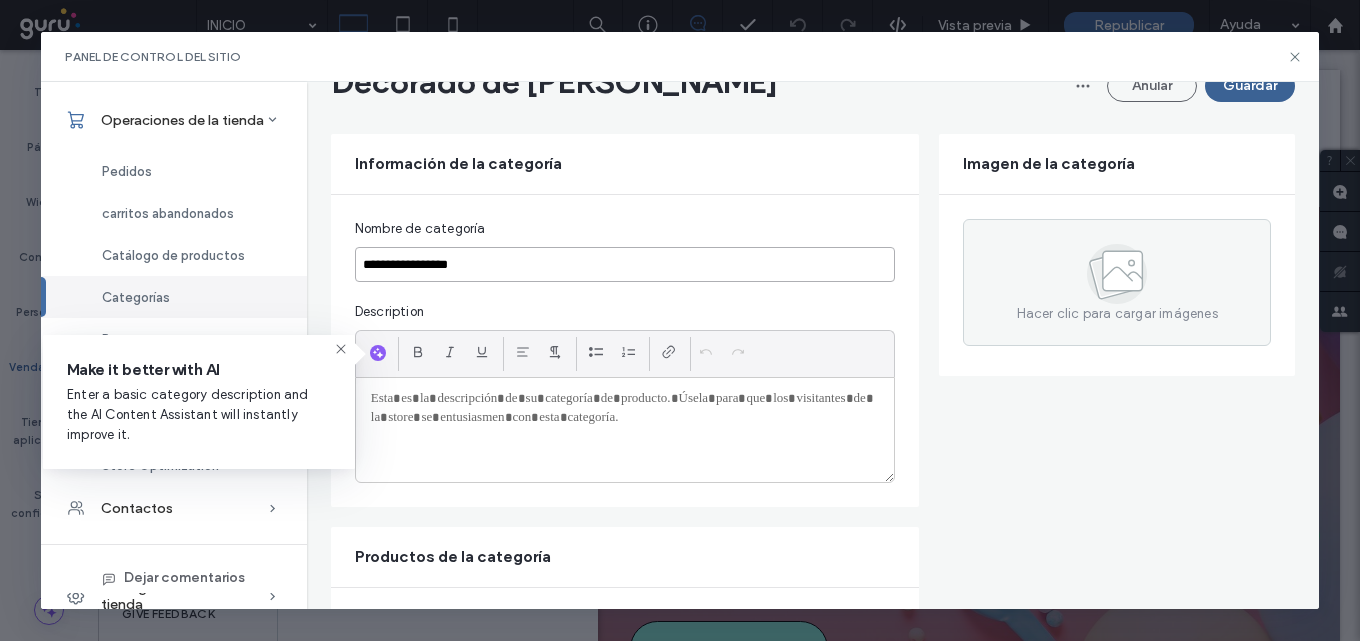type on "**********" 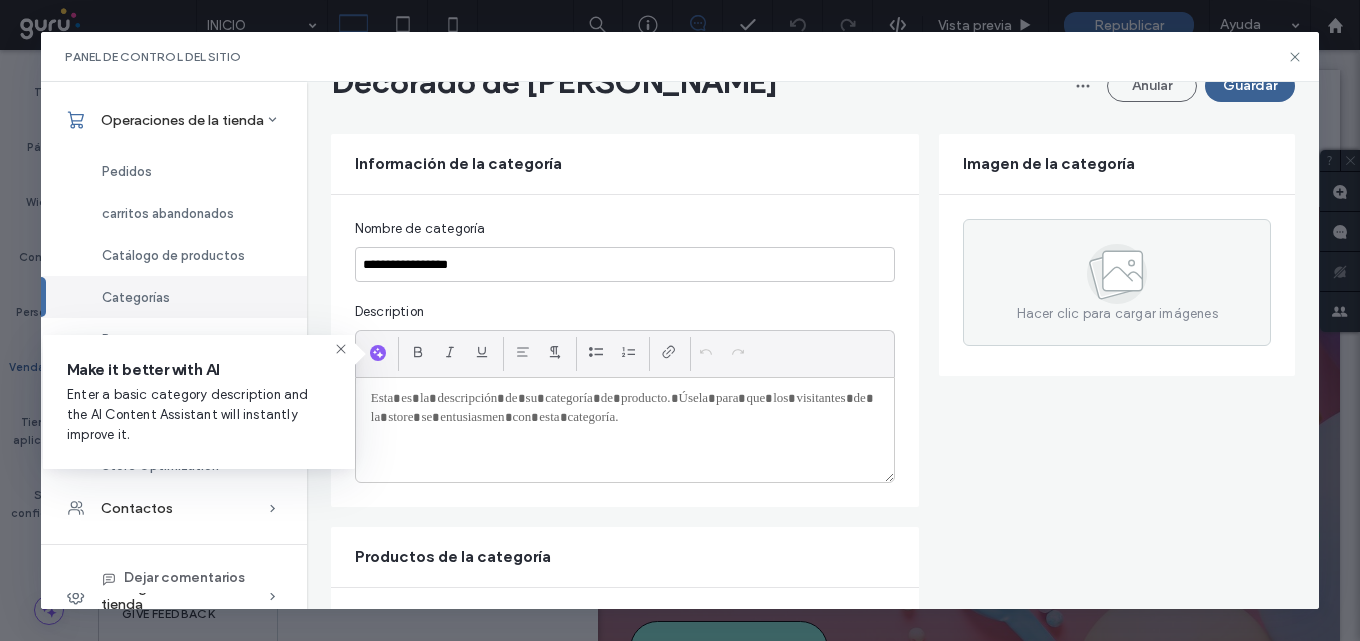 click on "Guardar" at bounding box center (1250, 86) 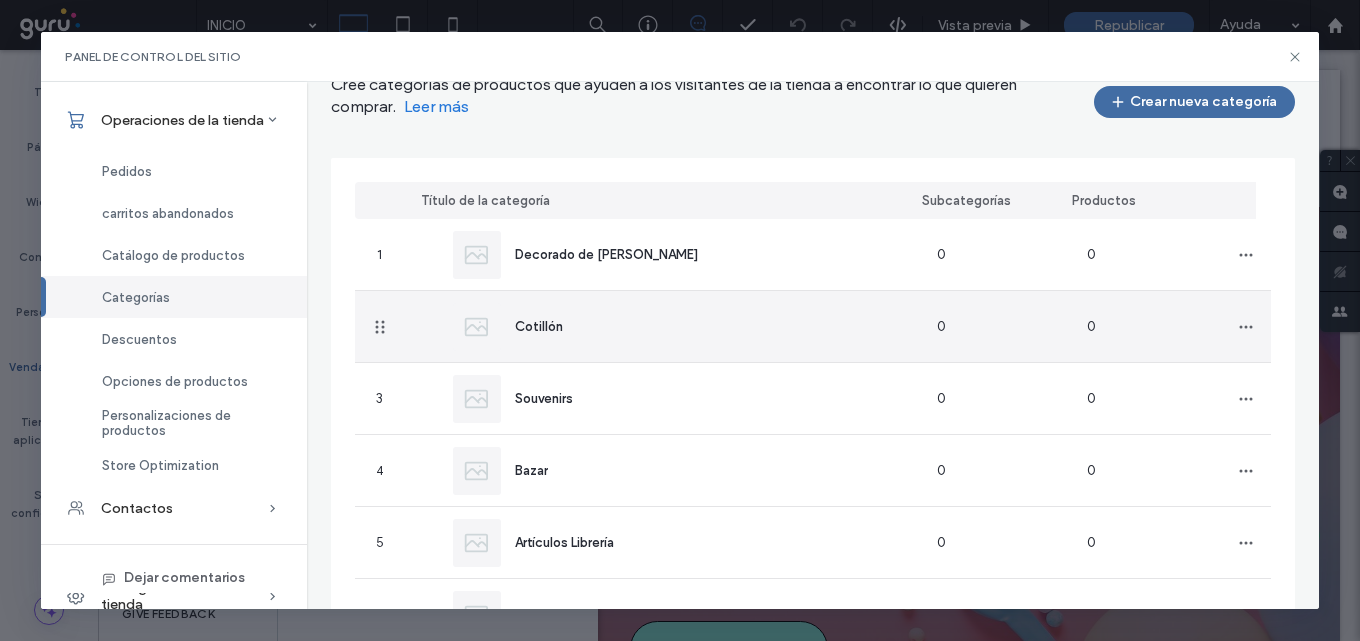 click on "Cotillón" at bounding box center (663, 326) 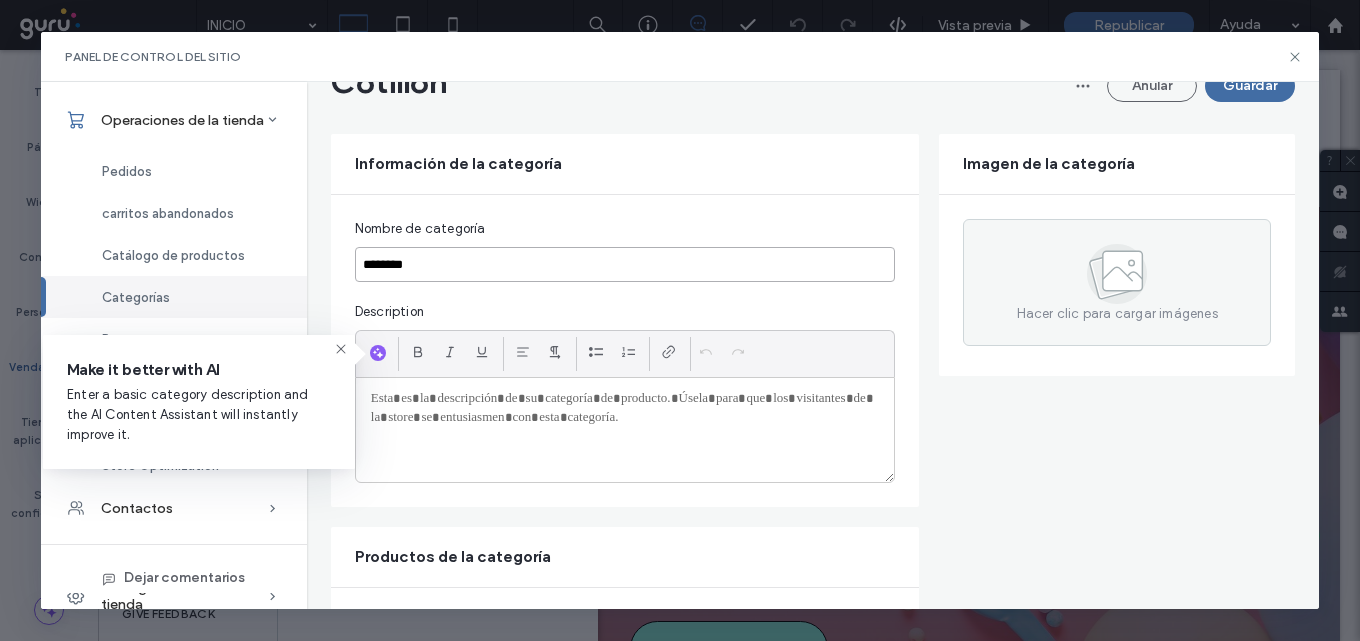 click on "********" at bounding box center [625, 264] 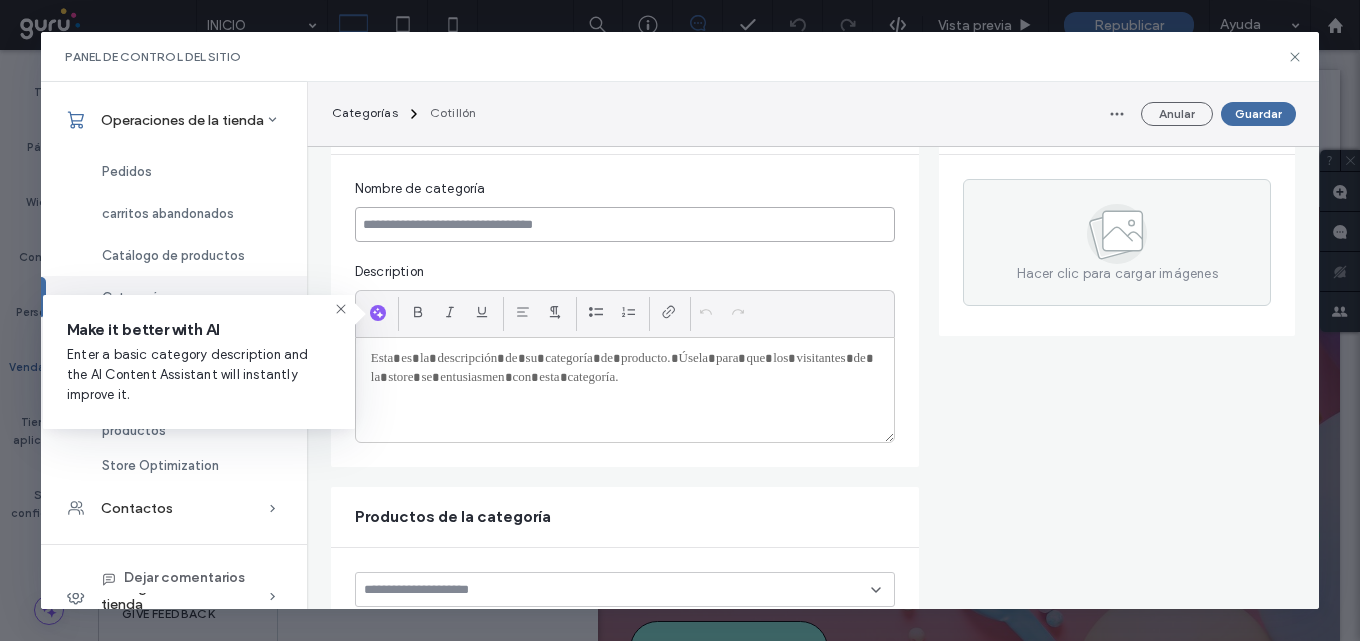 paste on "********" 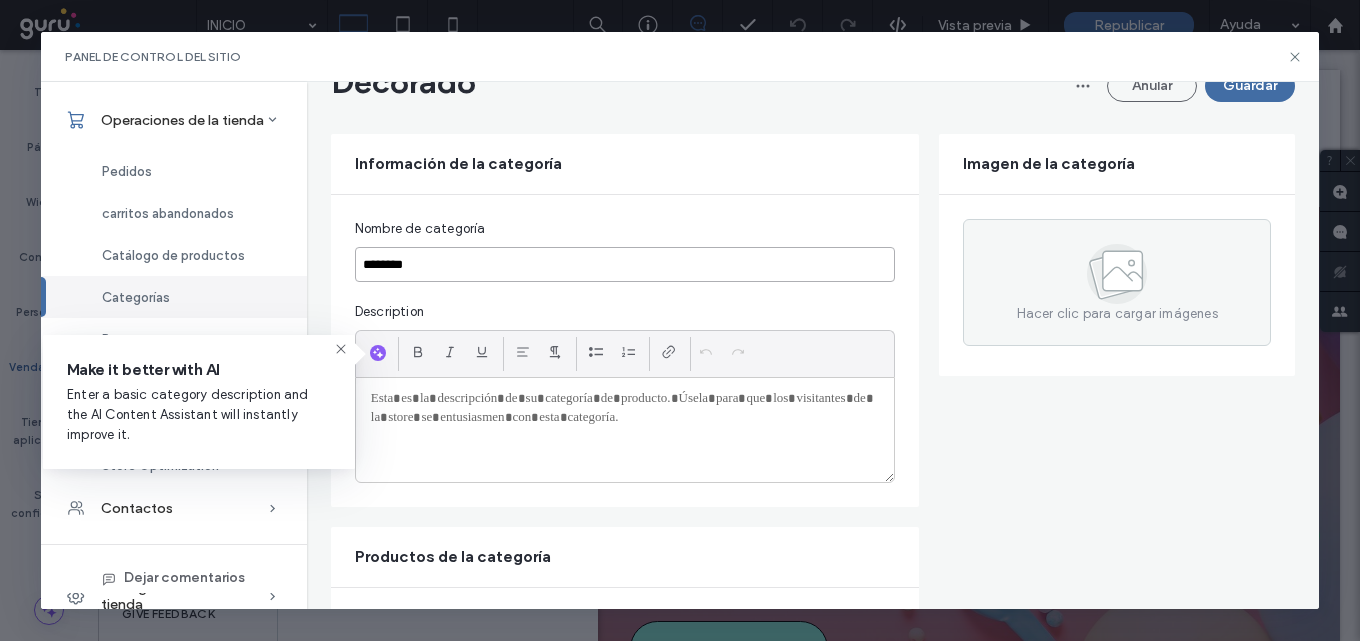 scroll, scrollTop: 0, scrollLeft: 0, axis: both 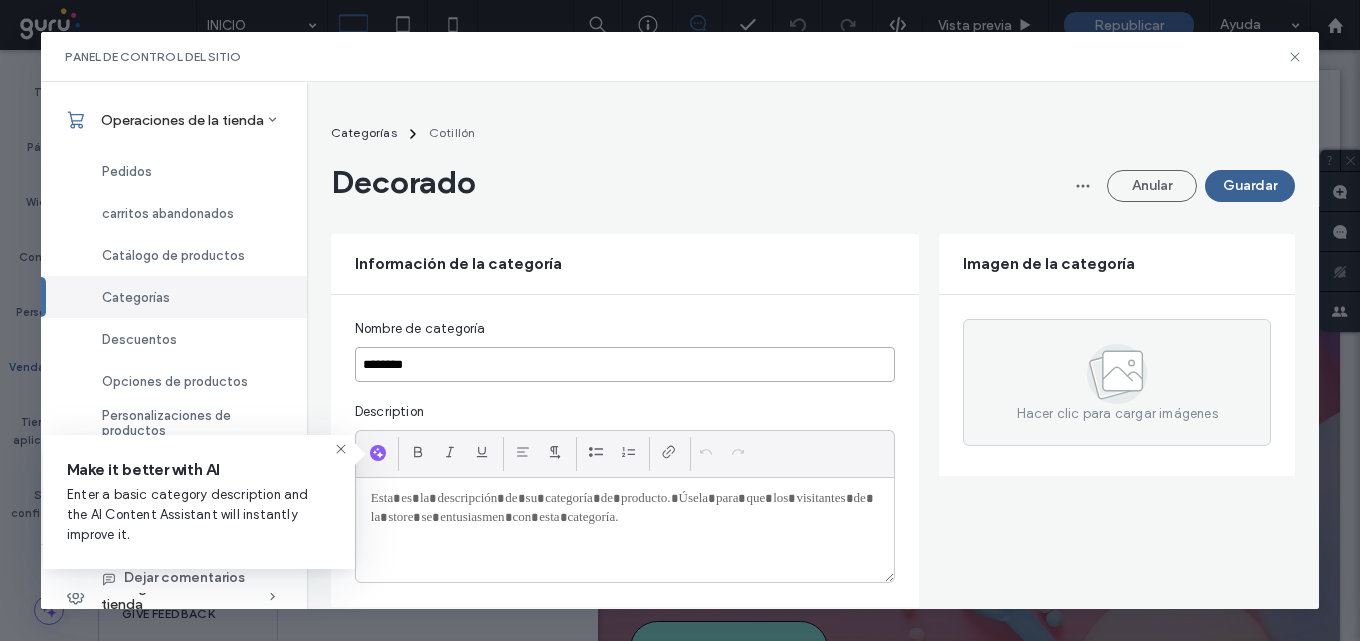 type on "********" 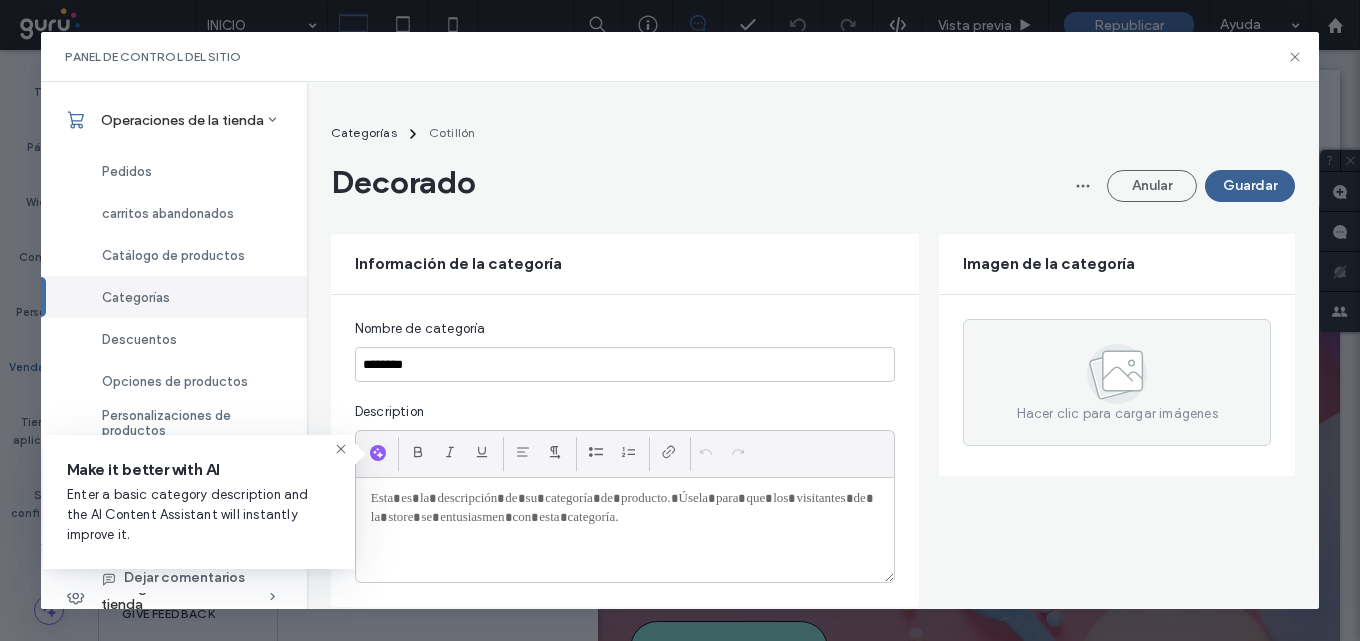 click on "Guardar" at bounding box center [1250, 186] 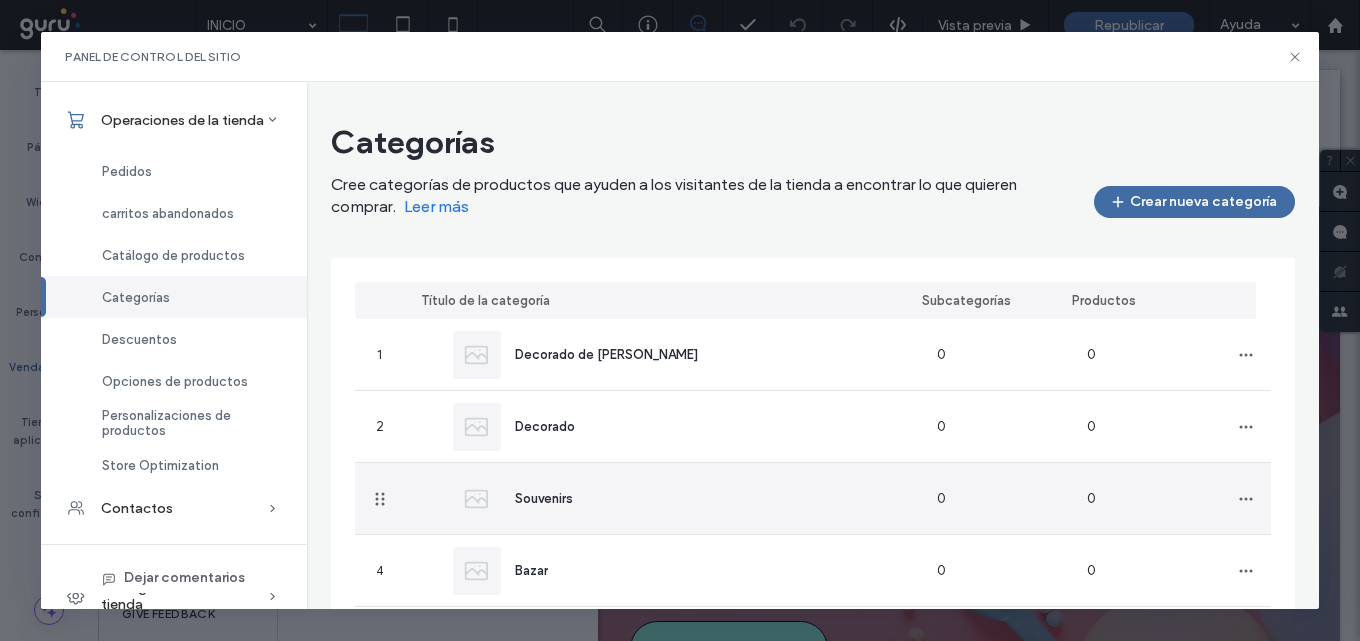 click on "Souvenirs" at bounding box center [663, 498] 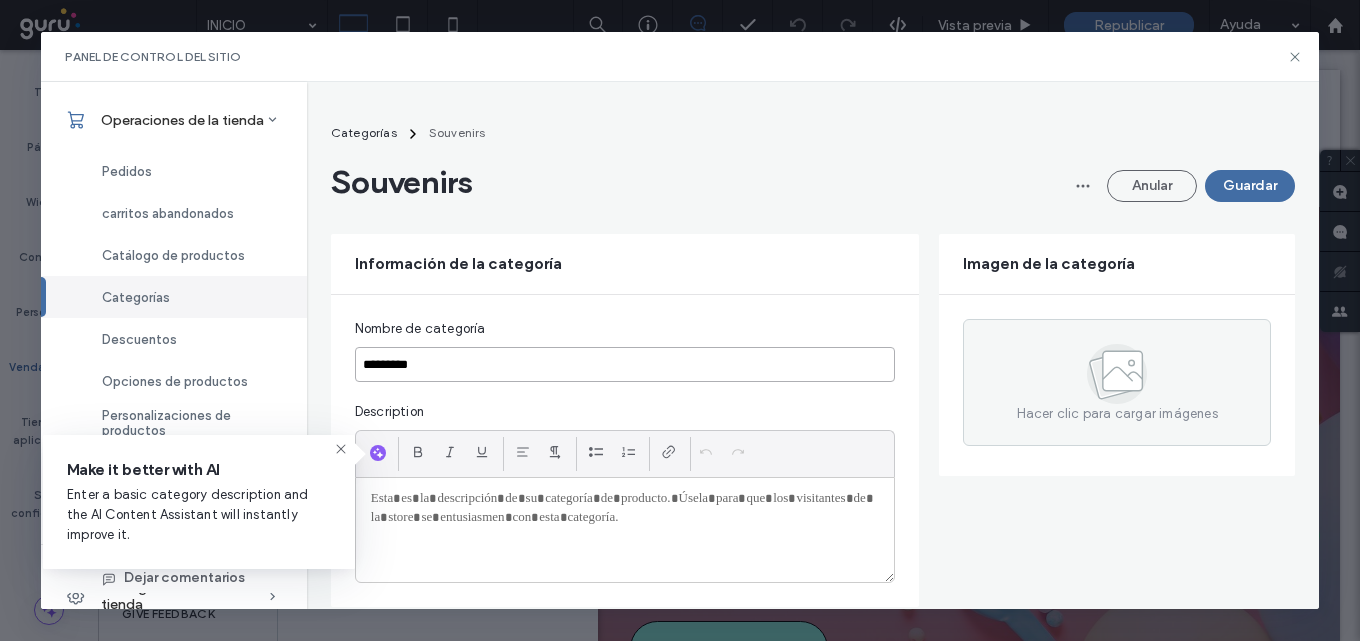 drag, startPoint x: 384, startPoint y: 364, endPoint x: 368, endPoint y: 363, distance: 16.03122 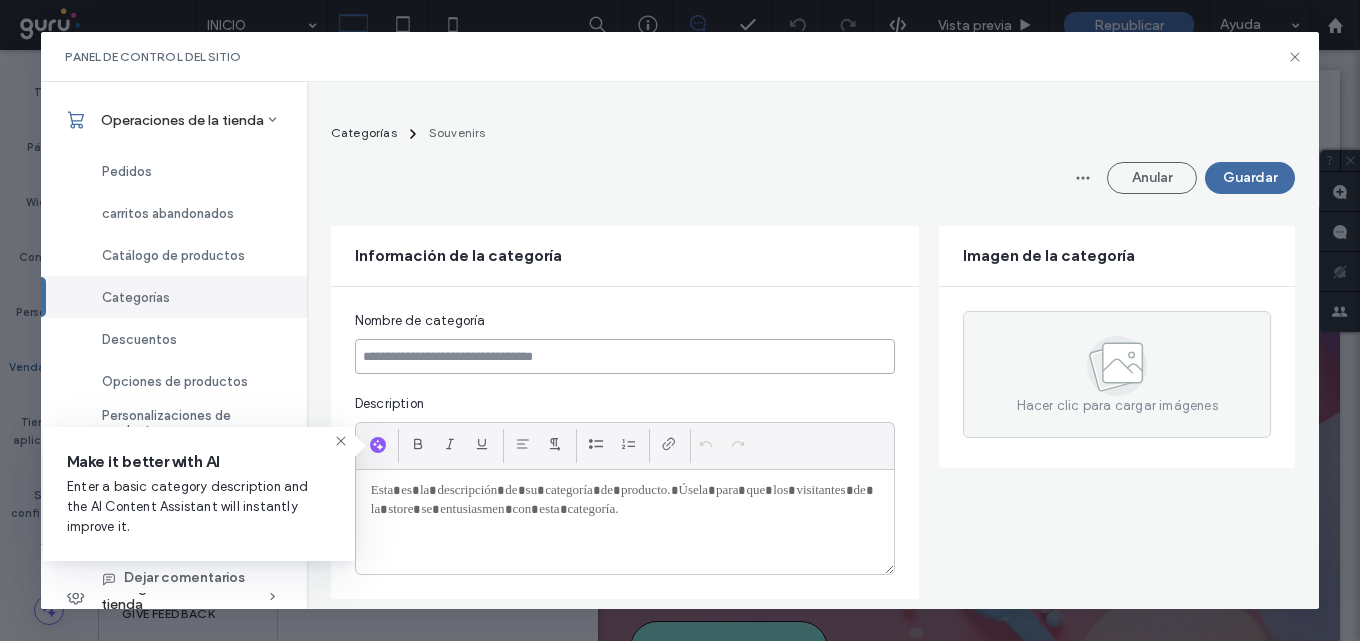 paste on "**********" 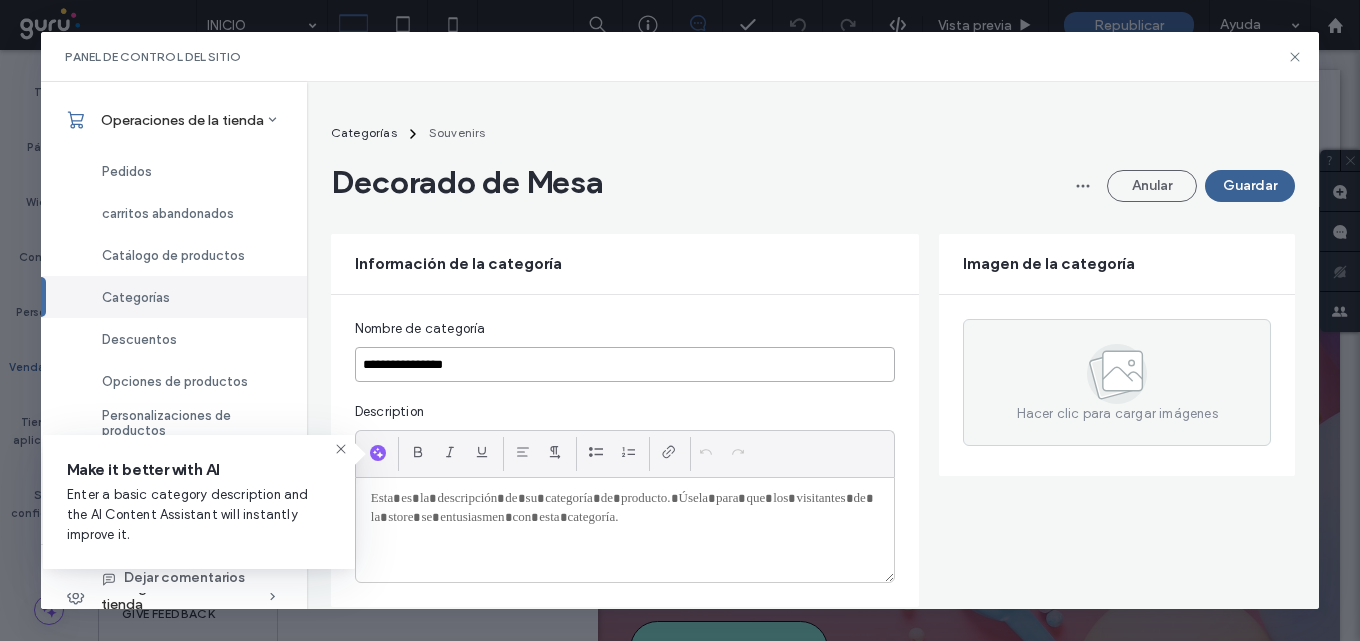 type on "**********" 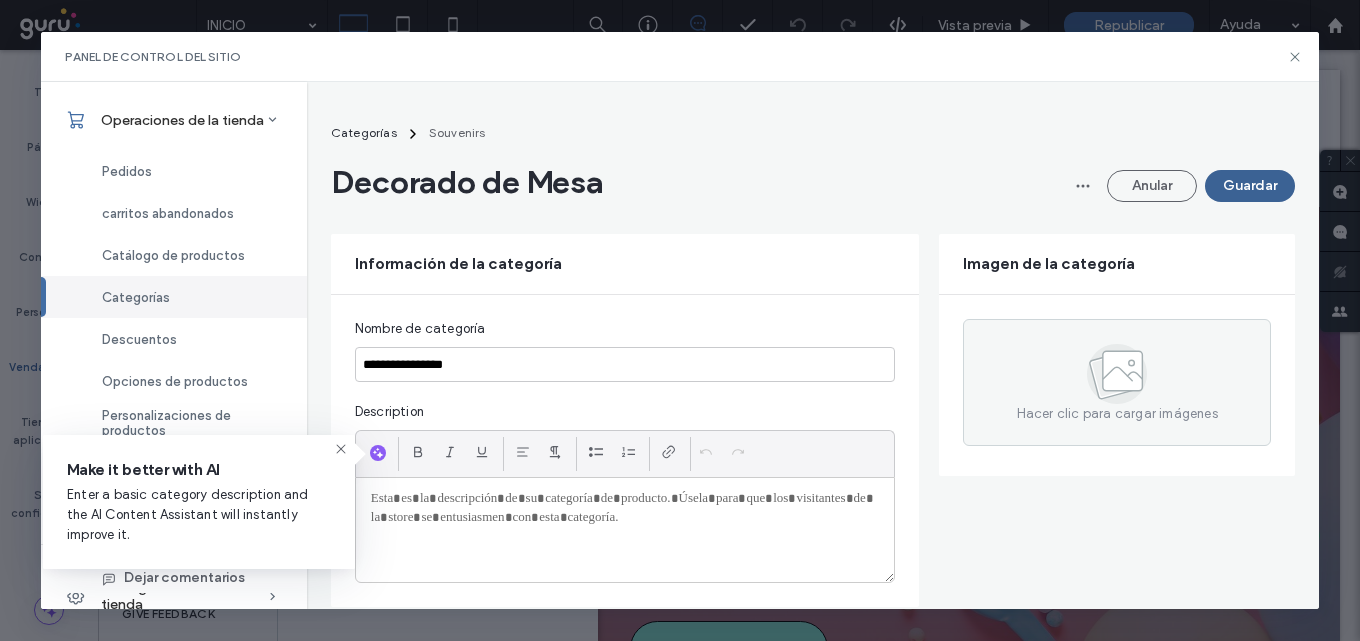 click on "Guardar" at bounding box center [1250, 186] 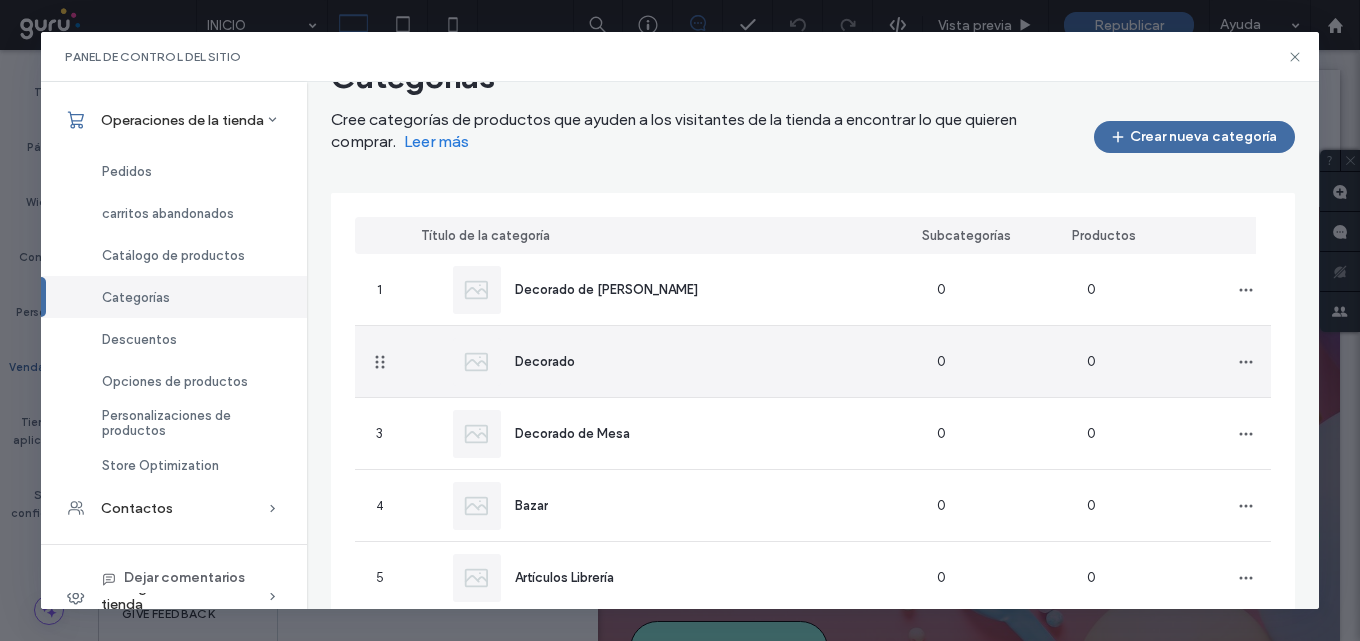 scroll, scrollTop: 200, scrollLeft: 0, axis: vertical 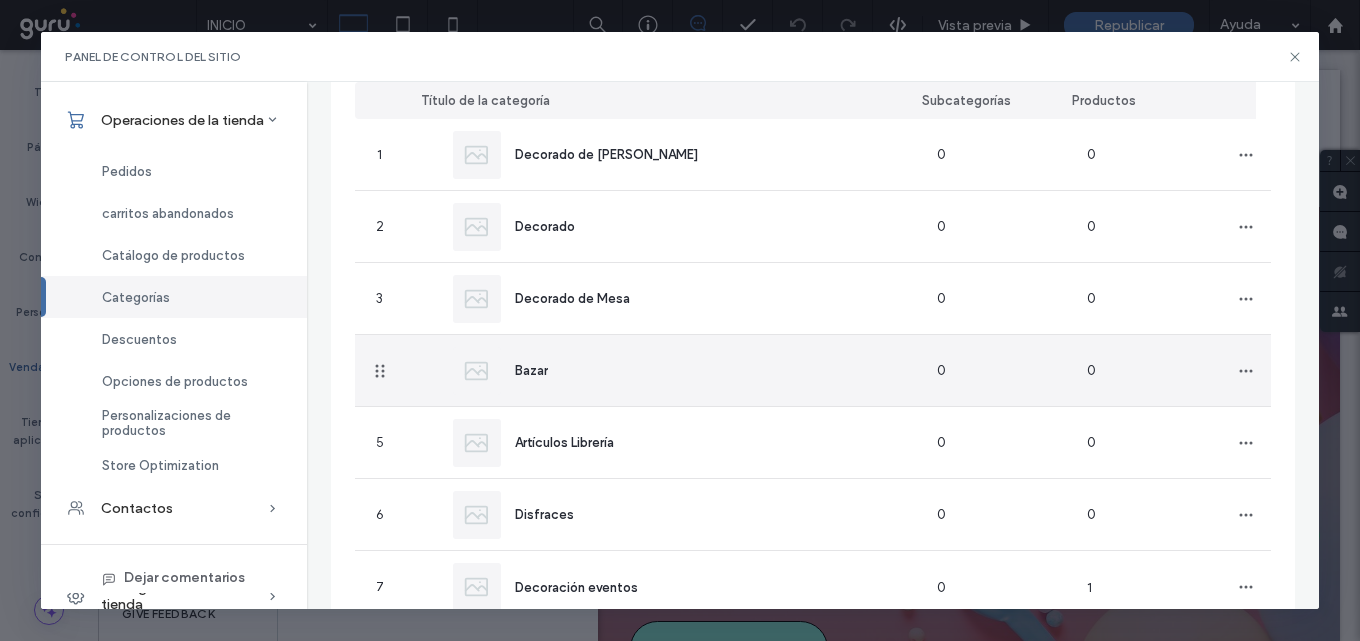 click on "Bazar" at bounding box center [663, 370] 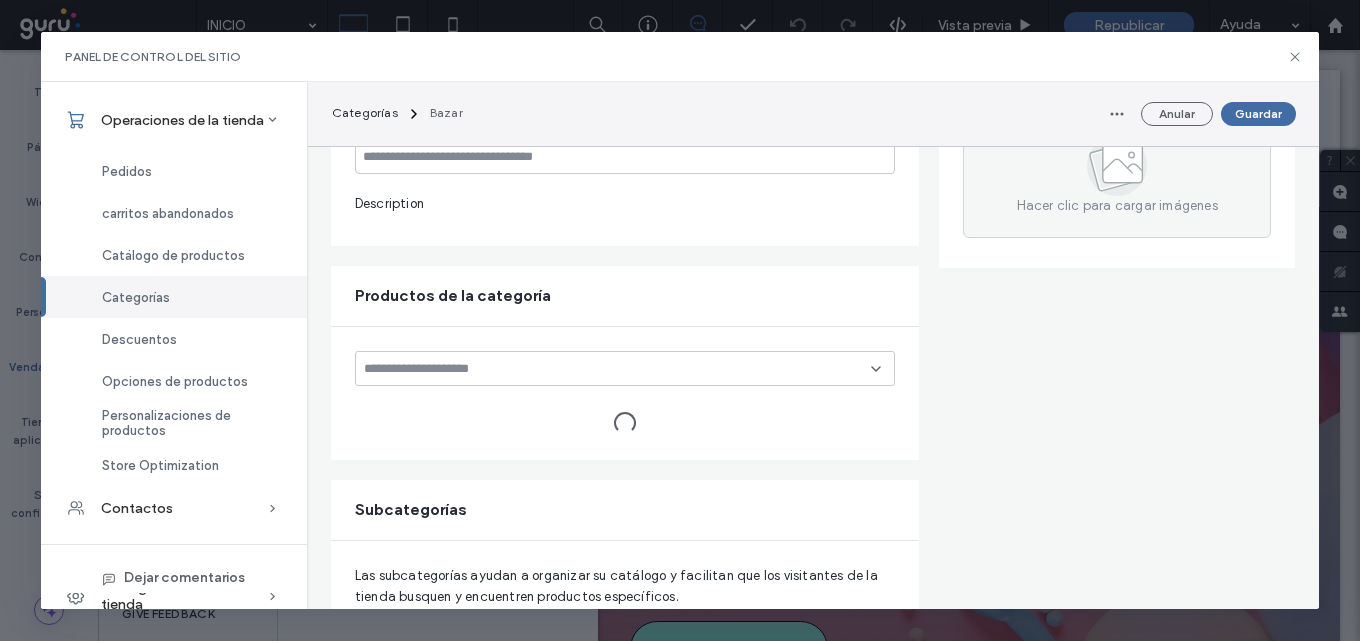 type on "*****" 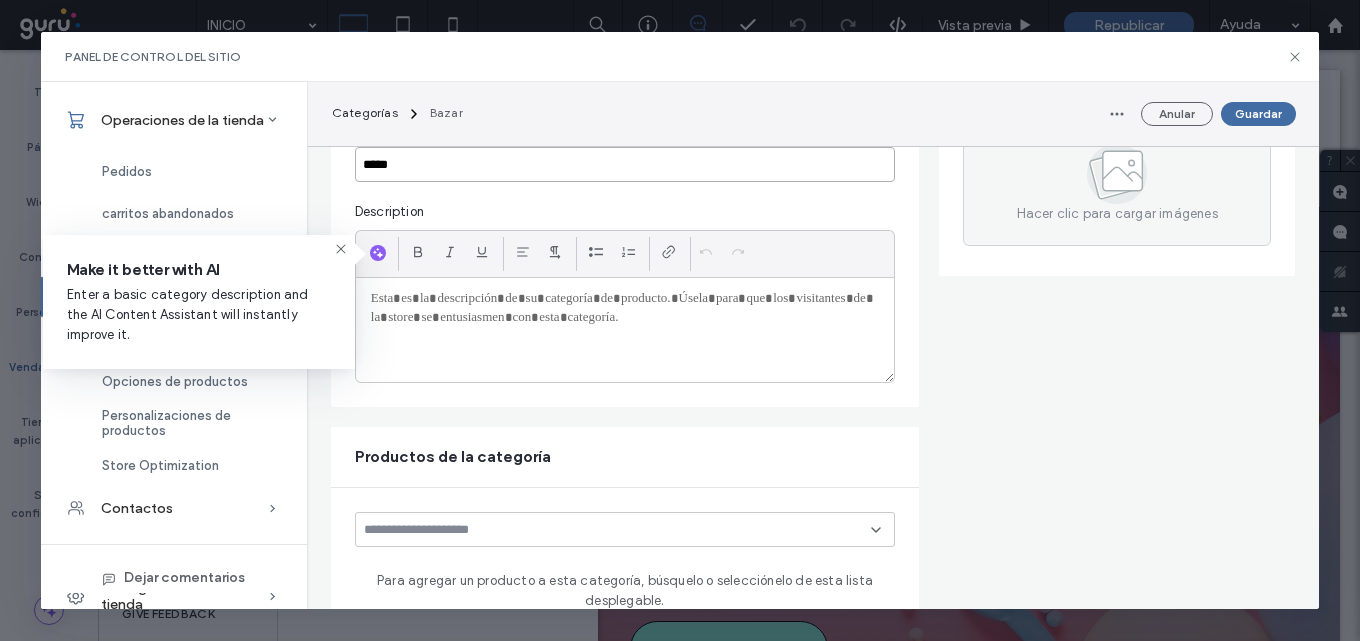 click on "*****" at bounding box center (625, 164) 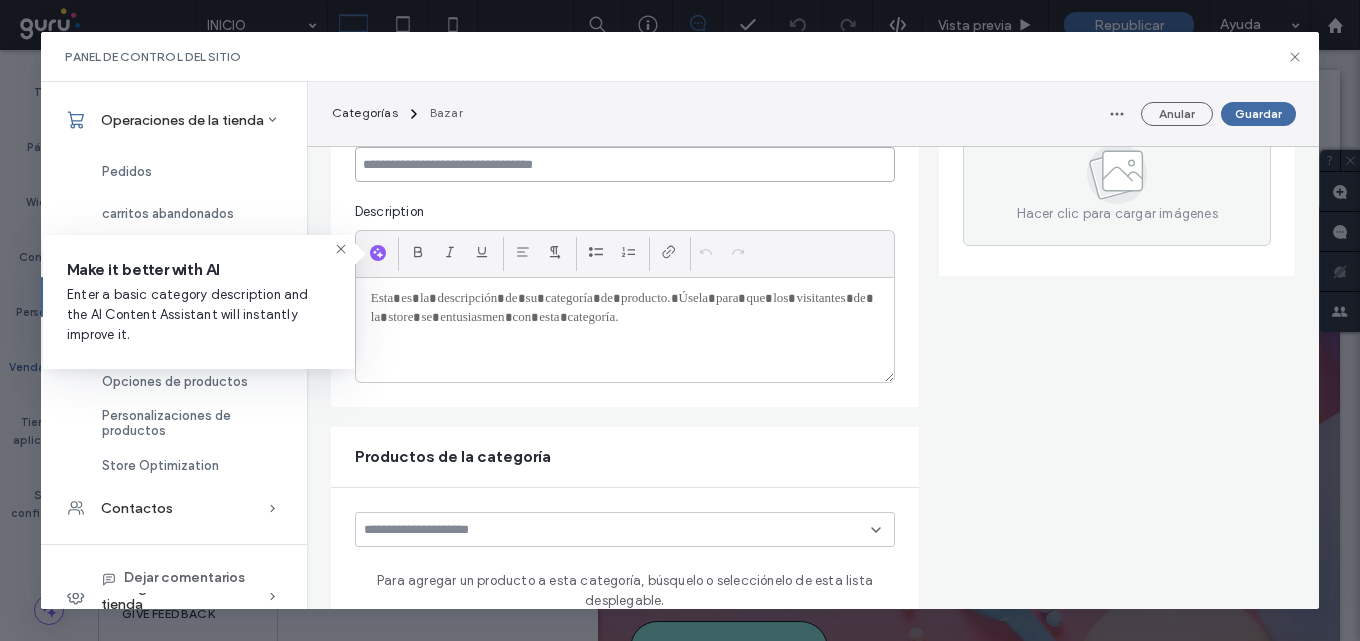 paste on "*********" 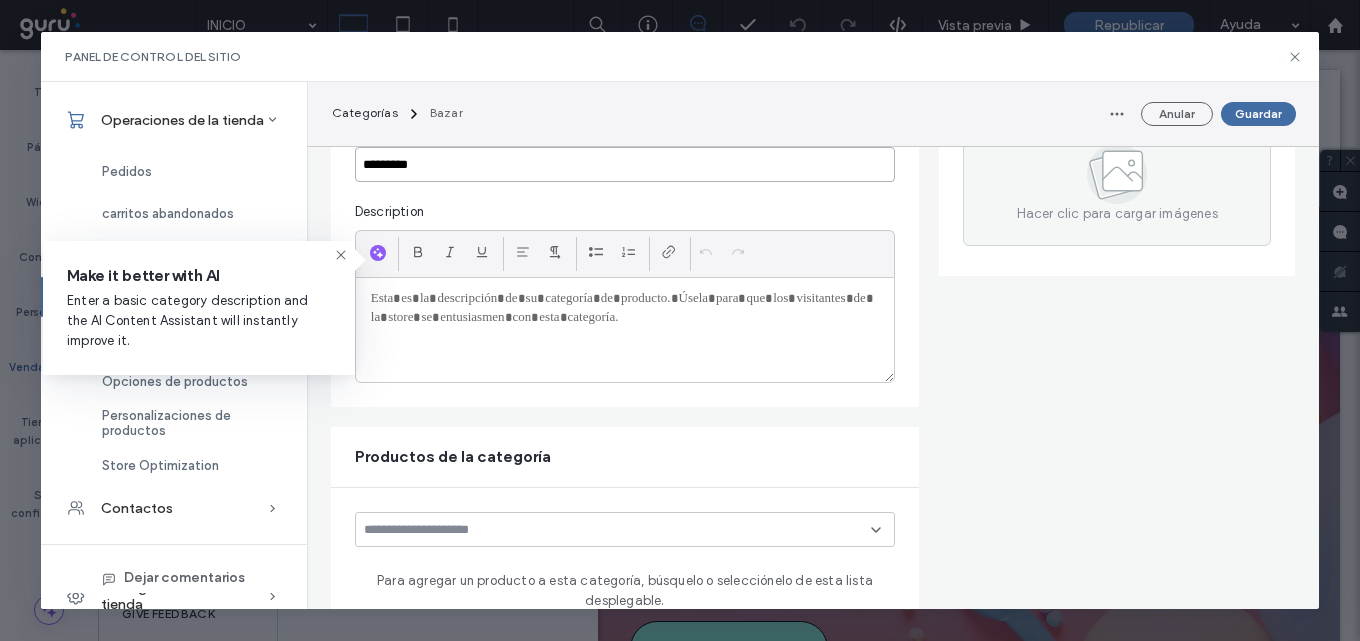 scroll, scrollTop: 100, scrollLeft: 0, axis: vertical 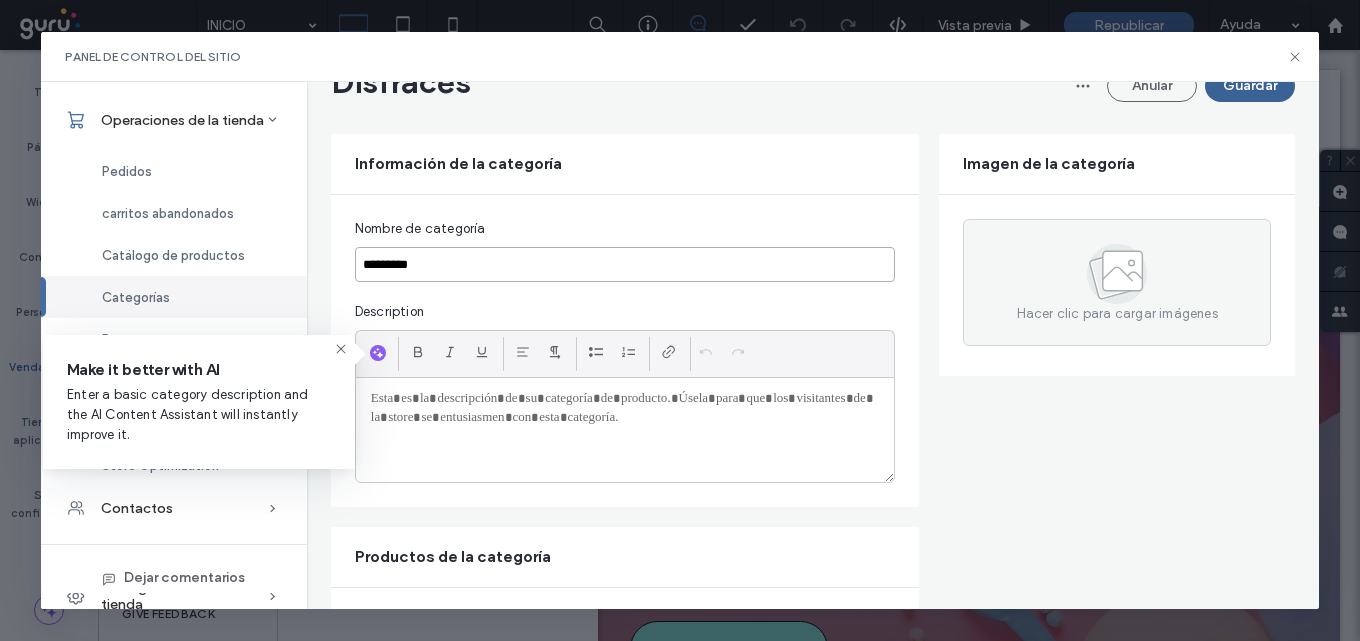 type on "*********" 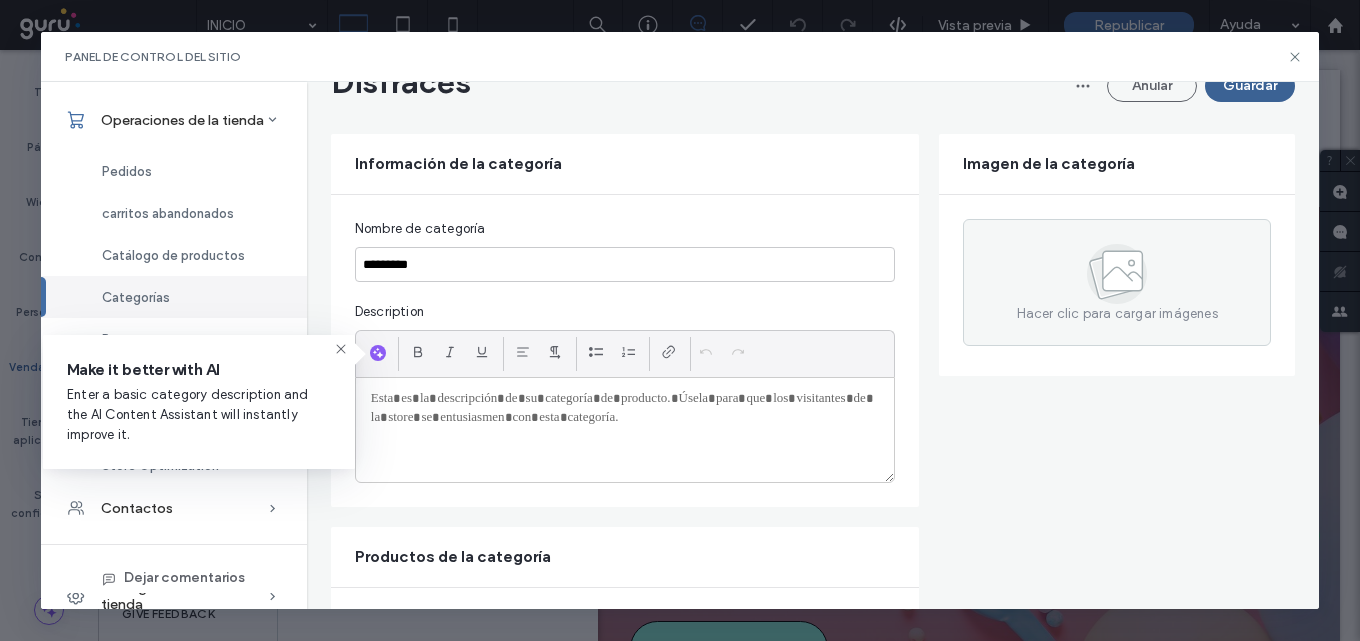 click on "Guardar" at bounding box center (1250, 86) 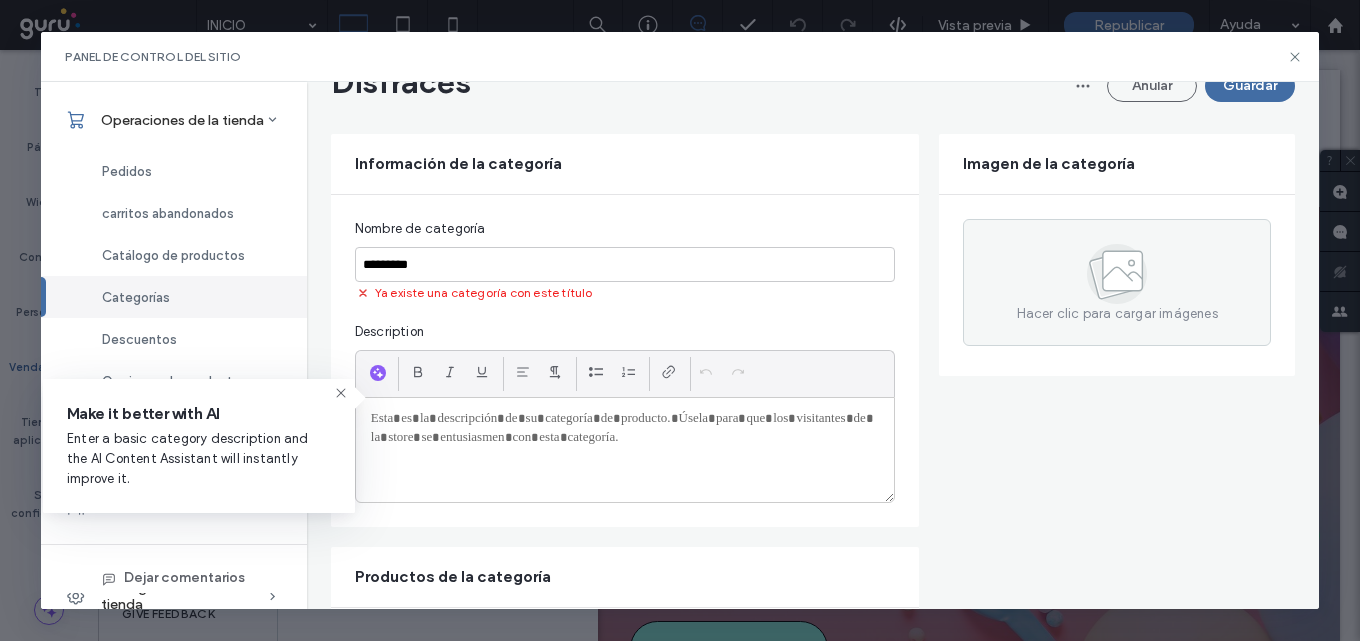 scroll, scrollTop: 0, scrollLeft: 0, axis: both 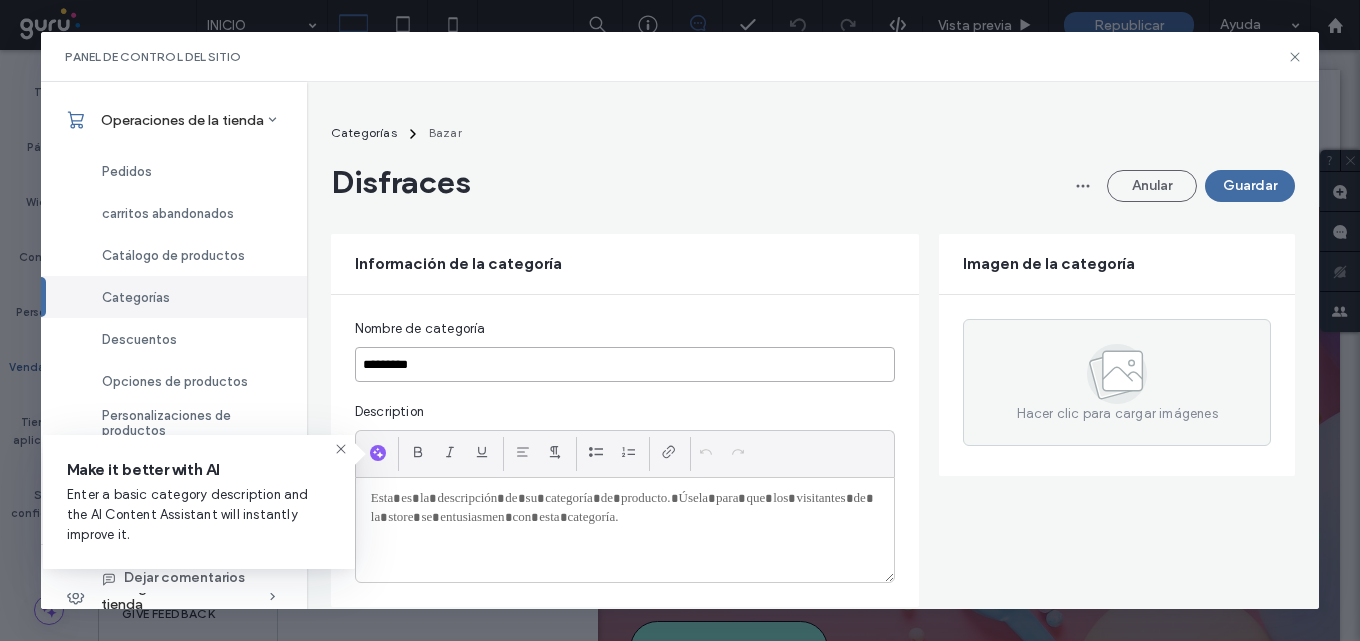 click on "*********" at bounding box center [625, 364] 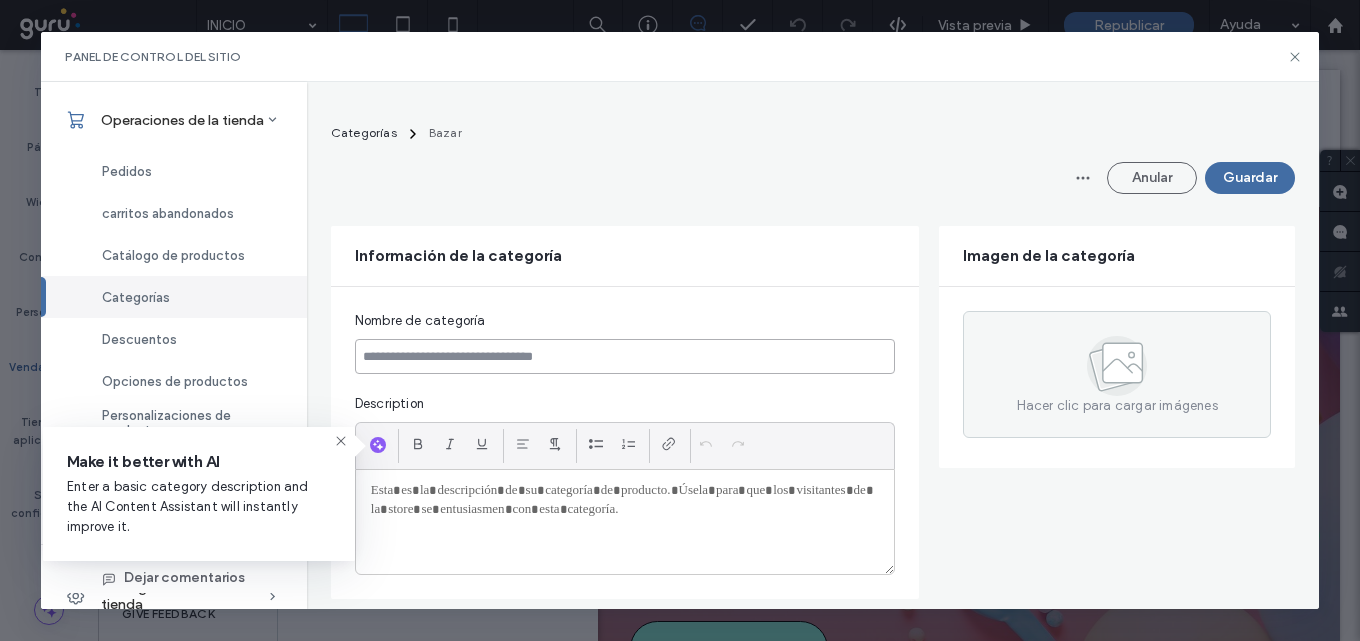 paste on "**********" 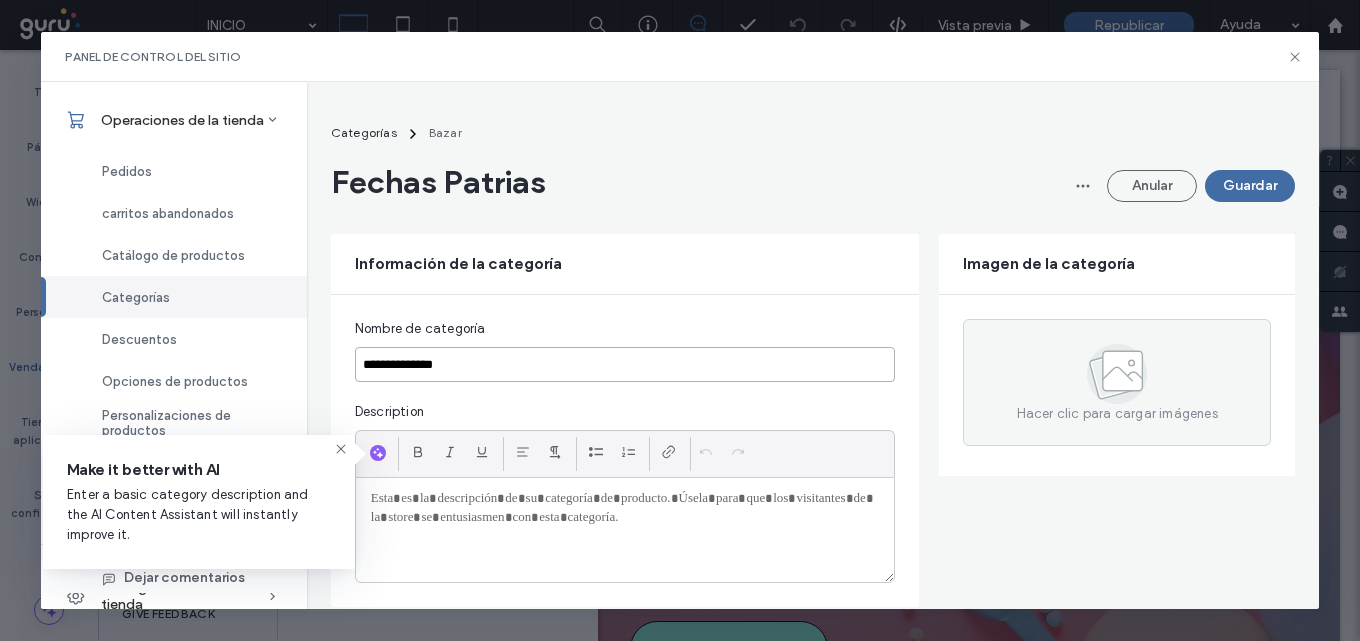 type on "**********" 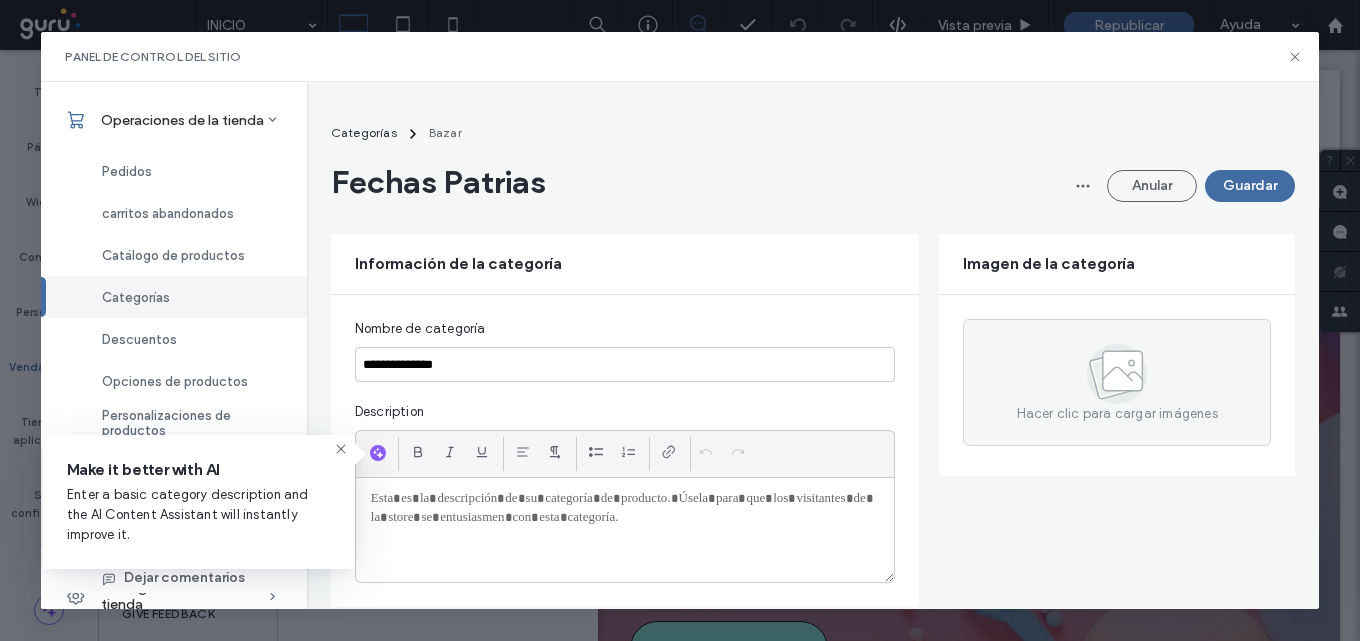 click on "Guardar" at bounding box center (1250, 186) 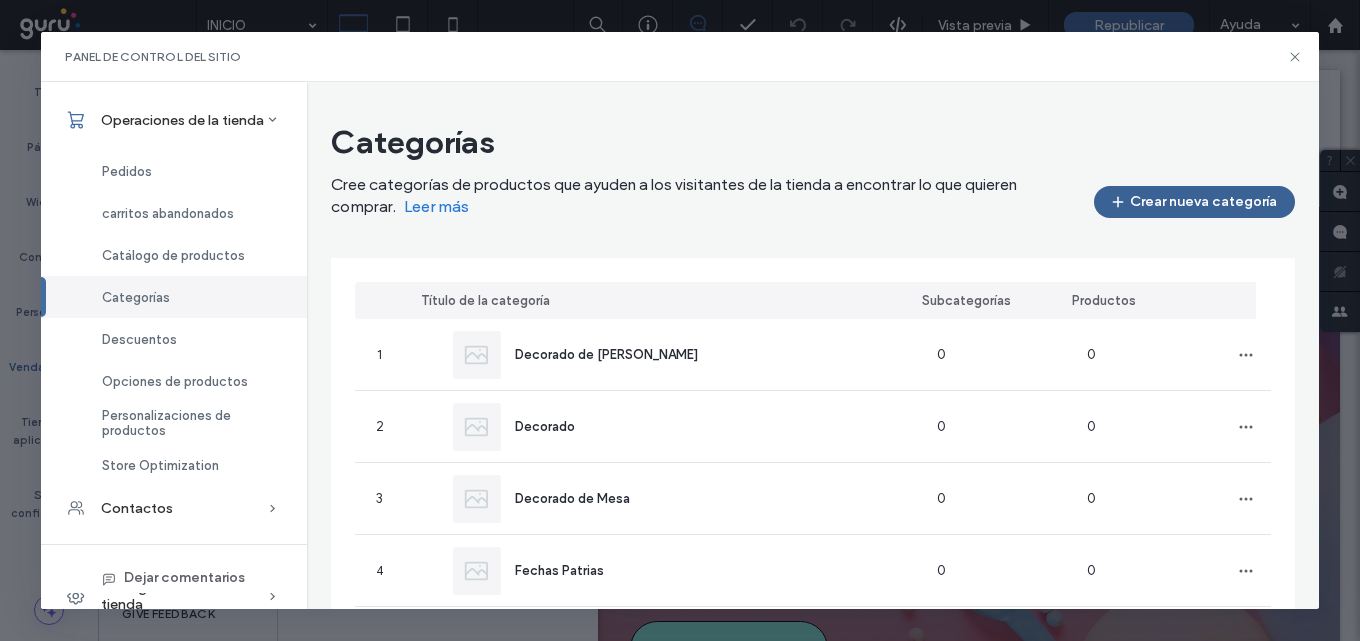 click on "Crear nueva categoría" at bounding box center (1194, 202) 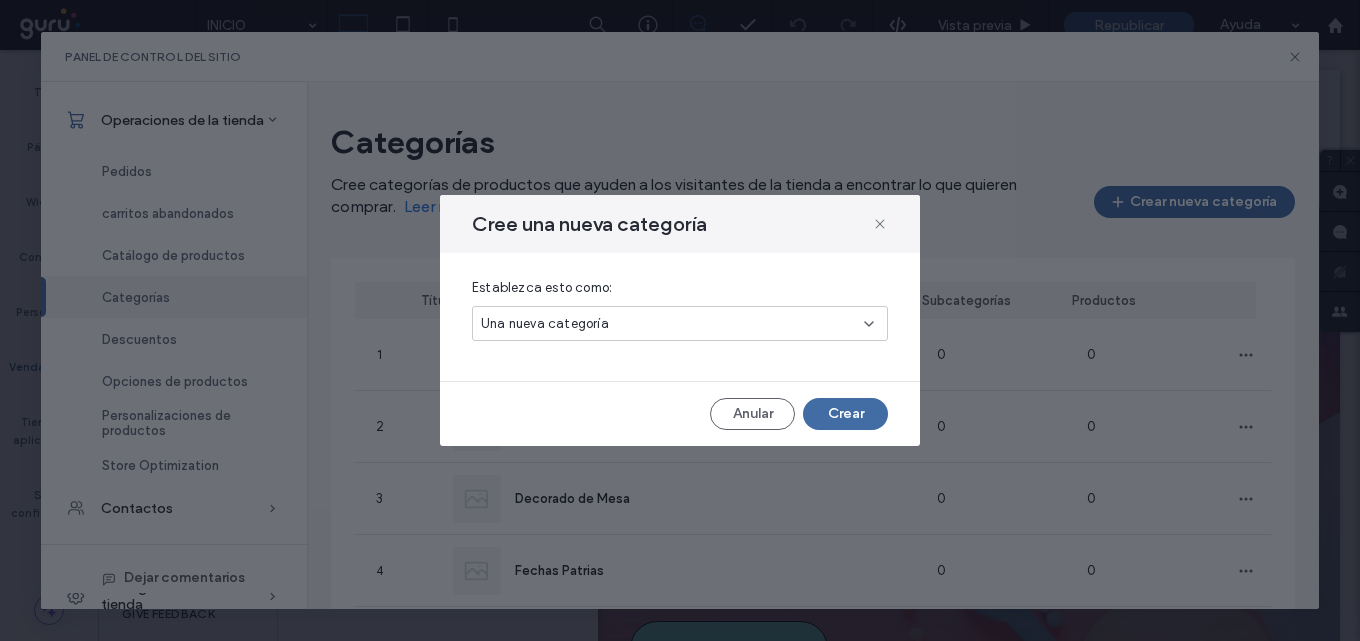 drag, startPoint x: 882, startPoint y: 226, endPoint x: 728, endPoint y: 374, distance: 213.5884 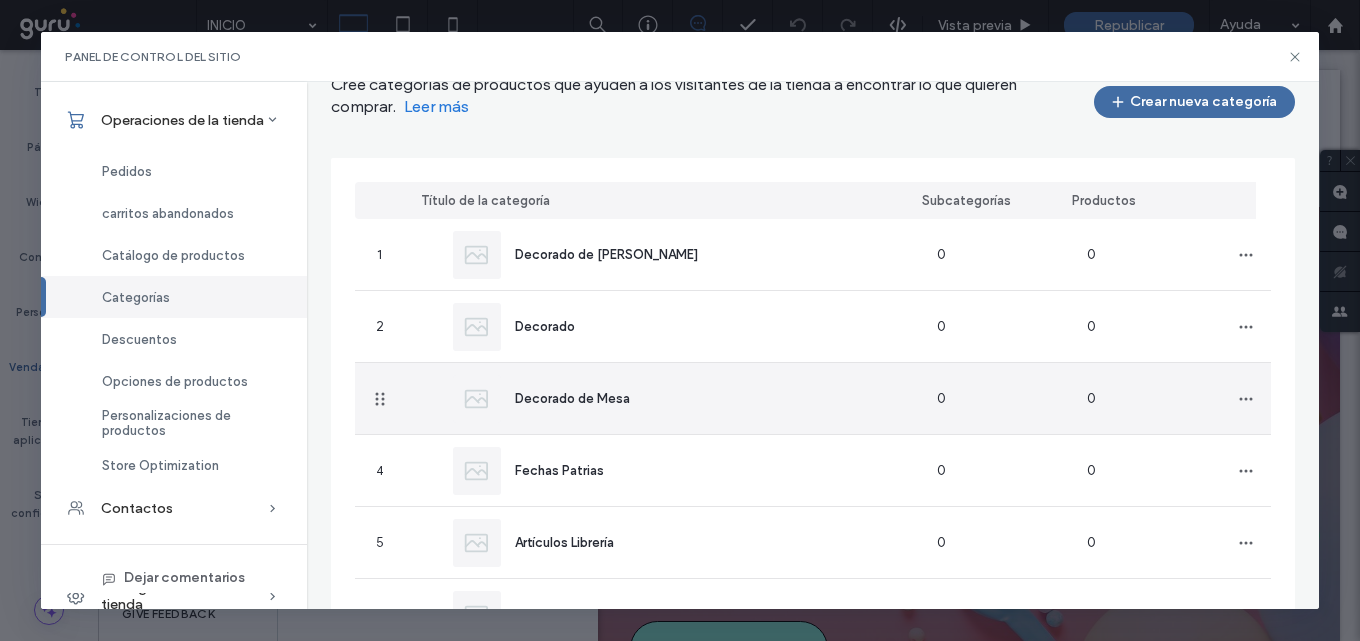 scroll, scrollTop: 262, scrollLeft: 0, axis: vertical 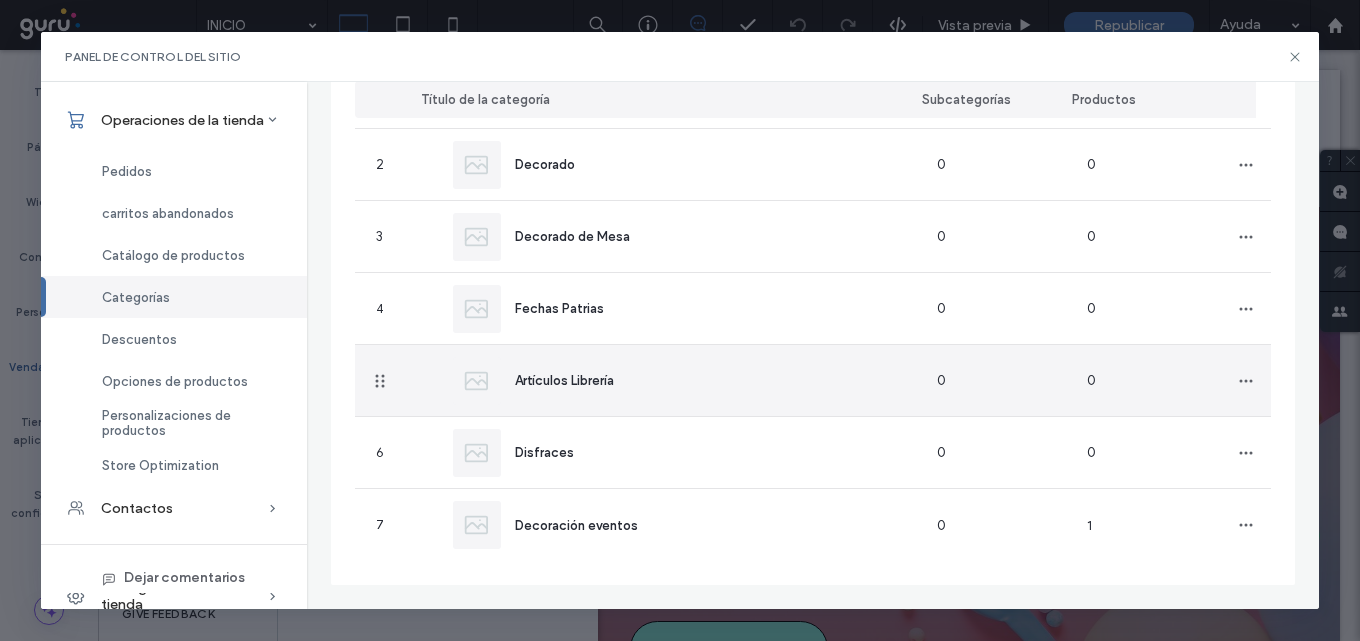 click on "Artículos Librería" at bounding box center (663, 380) 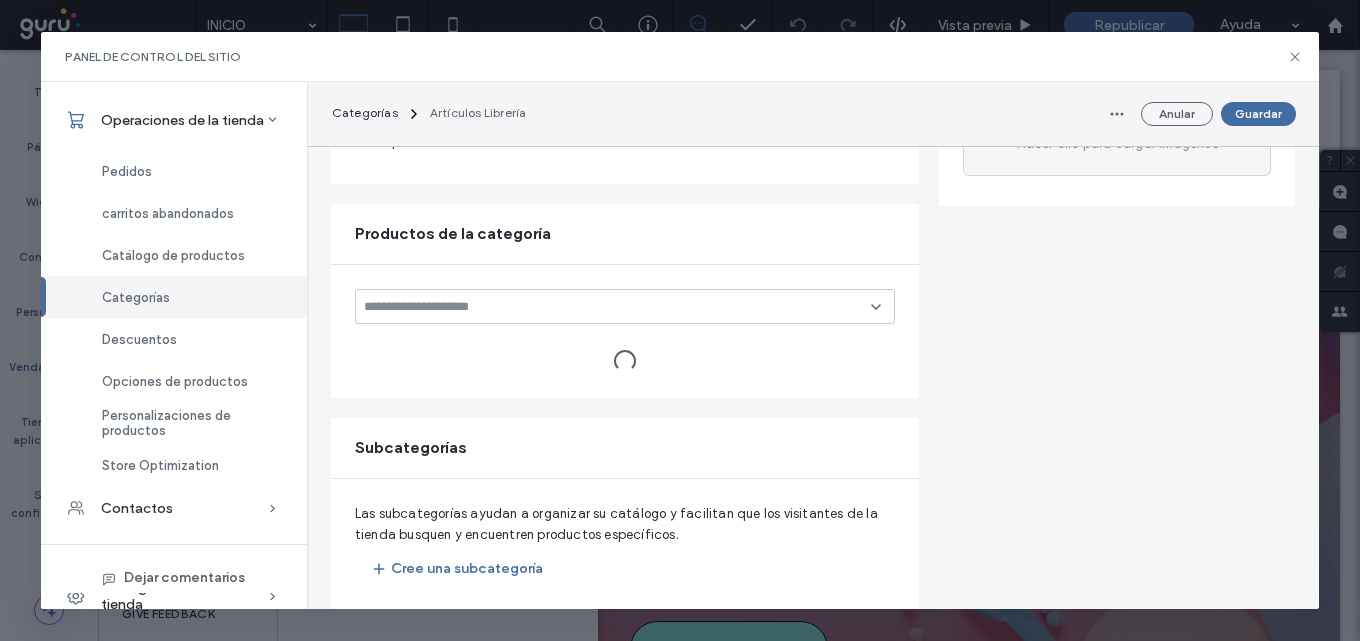 type on "**********" 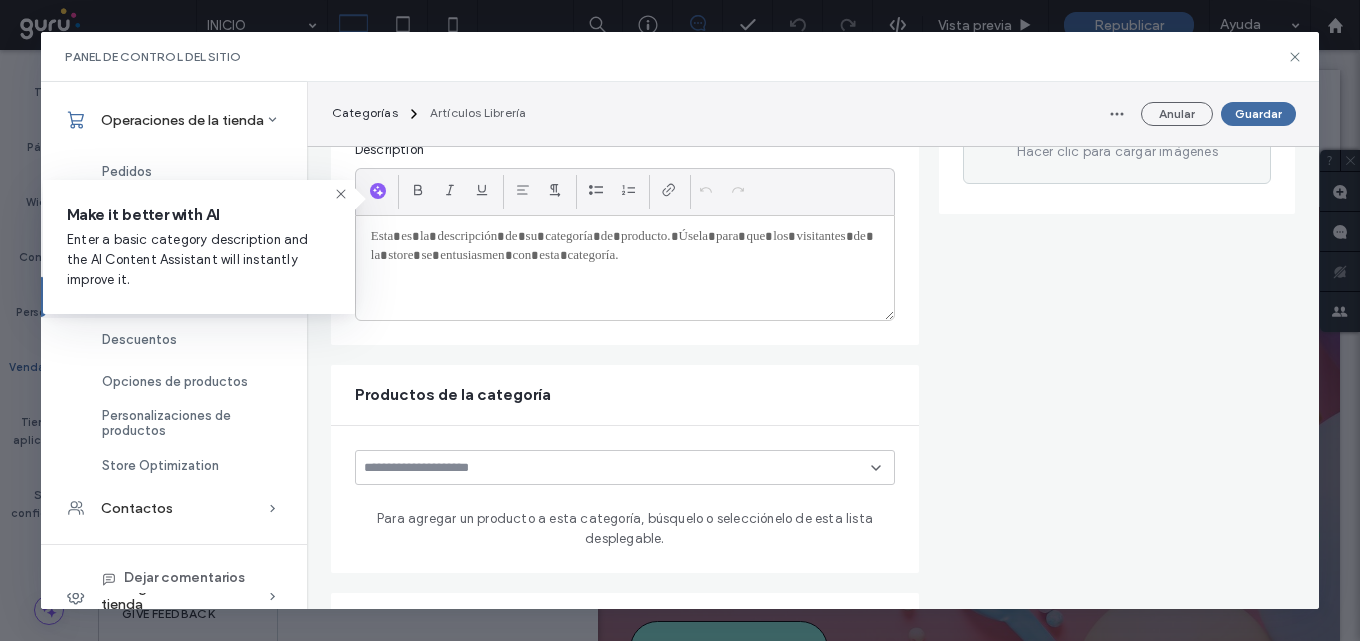 scroll, scrollTop: 162, scrollLeft: 0, axis: vertical 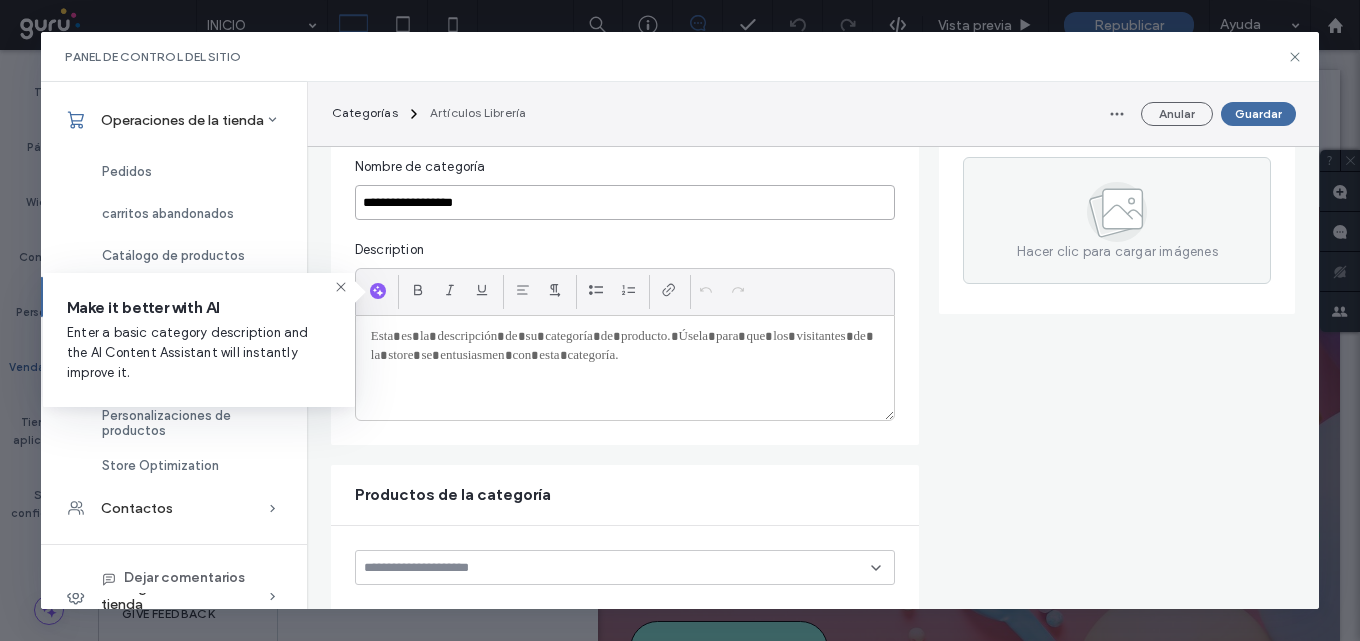 drag, startPoint x: 403, startPoint y: 207, endPoint x: 365, endPoint y: 201, distance: 38.470768 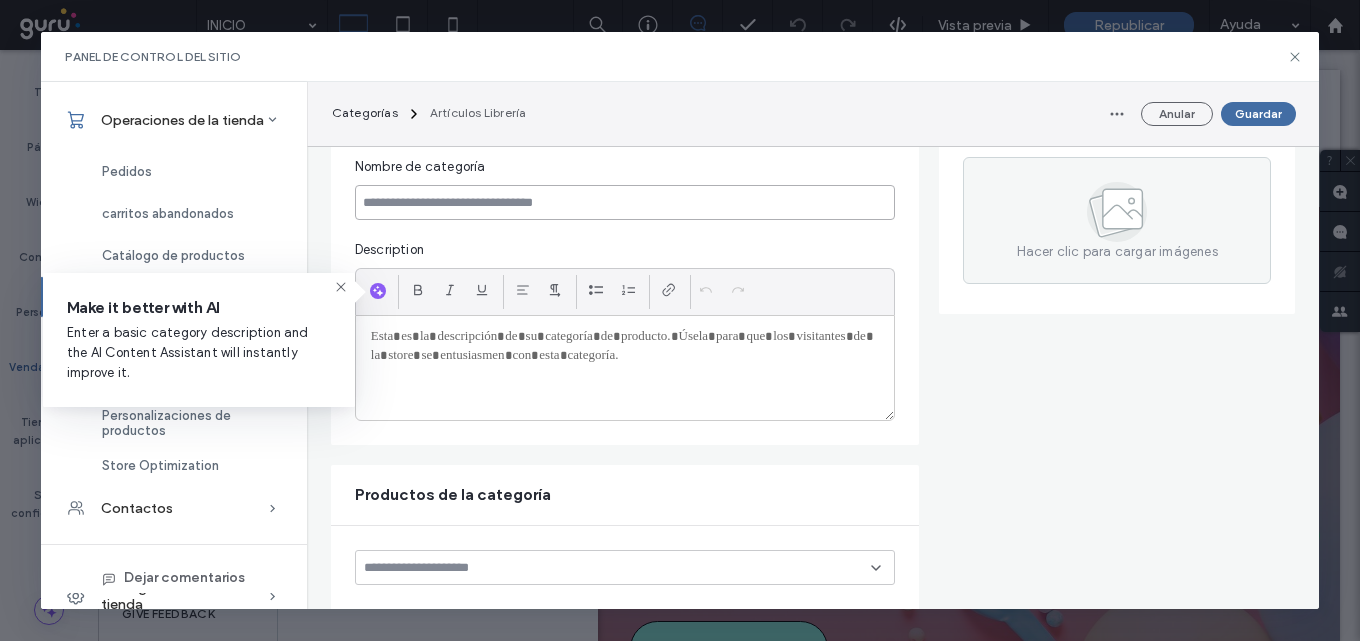 paste on "********" 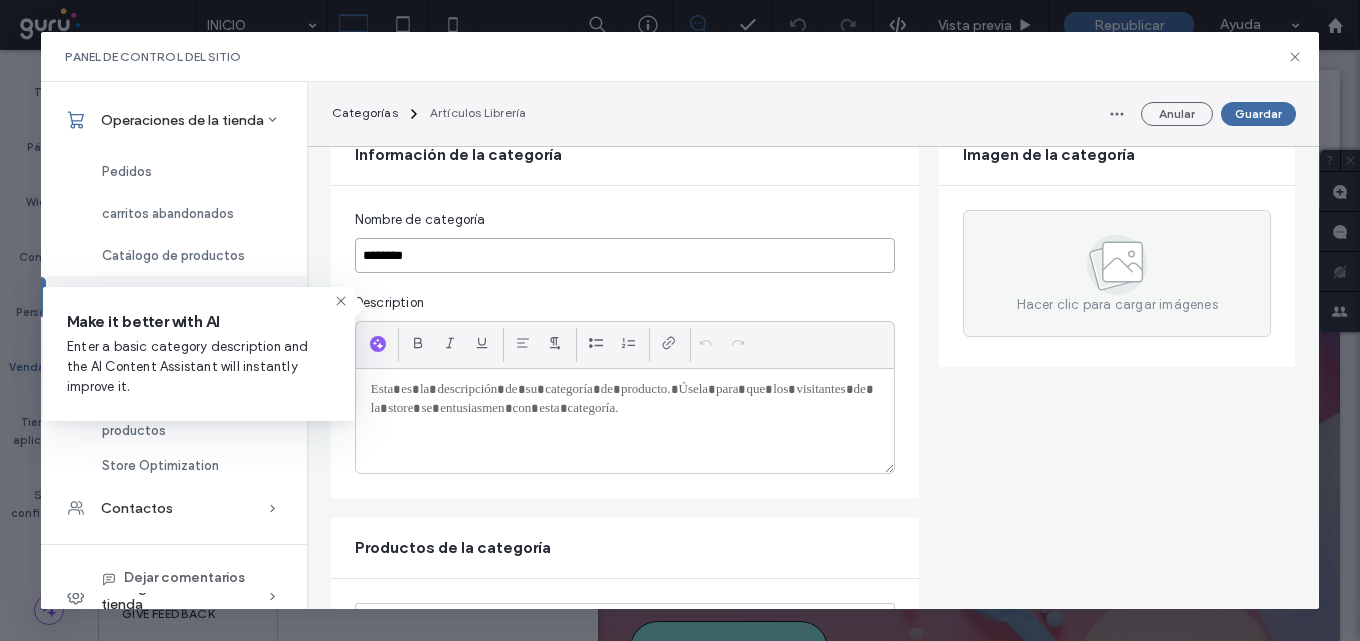 scroll, scrollTop: 62, scrollLeft: 0, axis: vertical 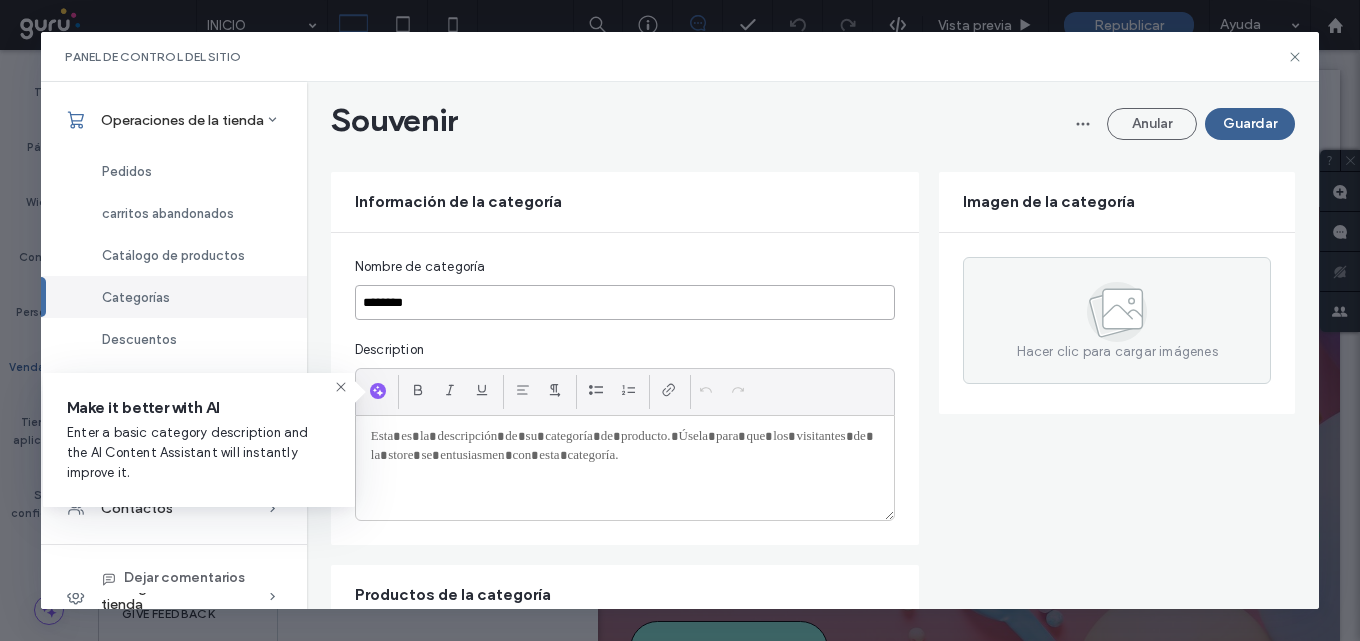 type on "********" 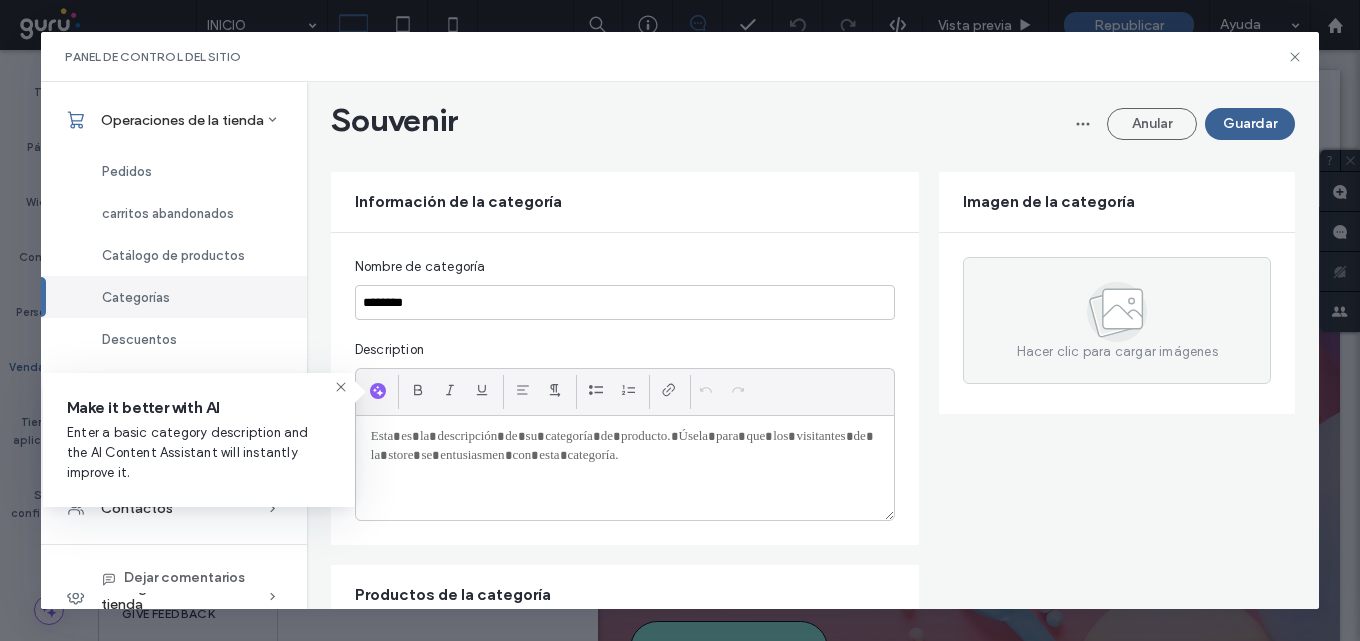drag, startPoint x: 1251, startPoint y: 117, endPoint x: 678, endPoint y: 546, distance: 715.80023 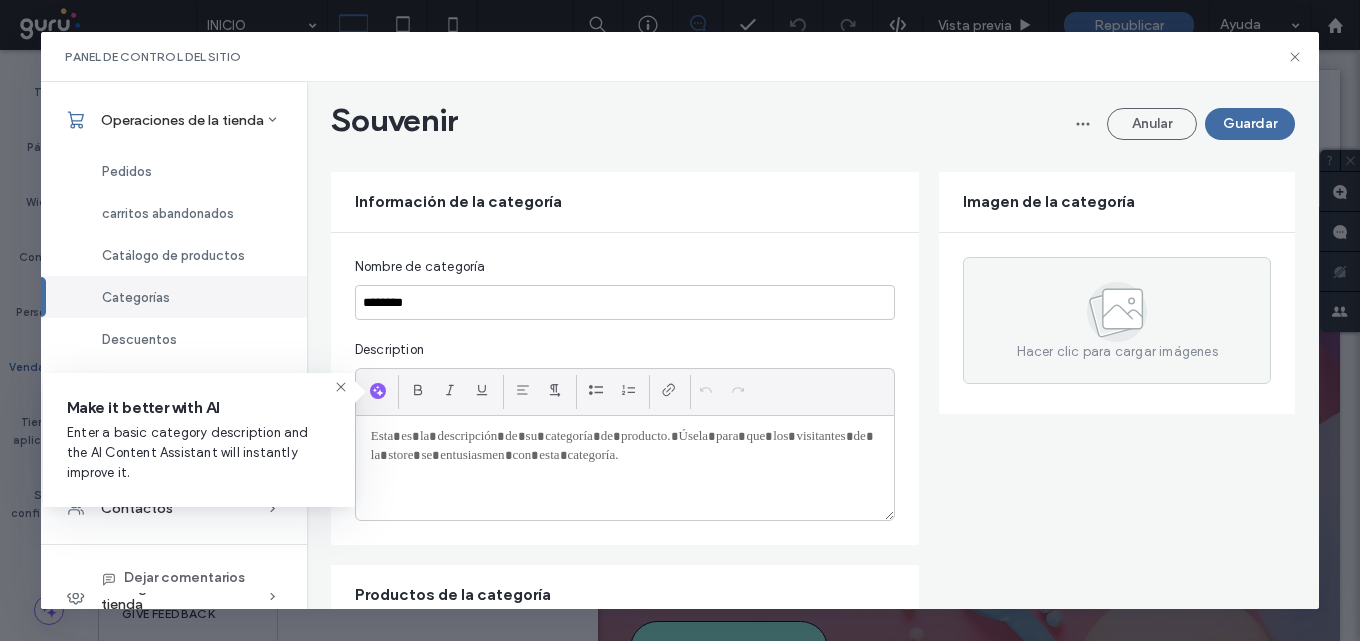 click on "Guardar" at bounding box center (1250, 124) 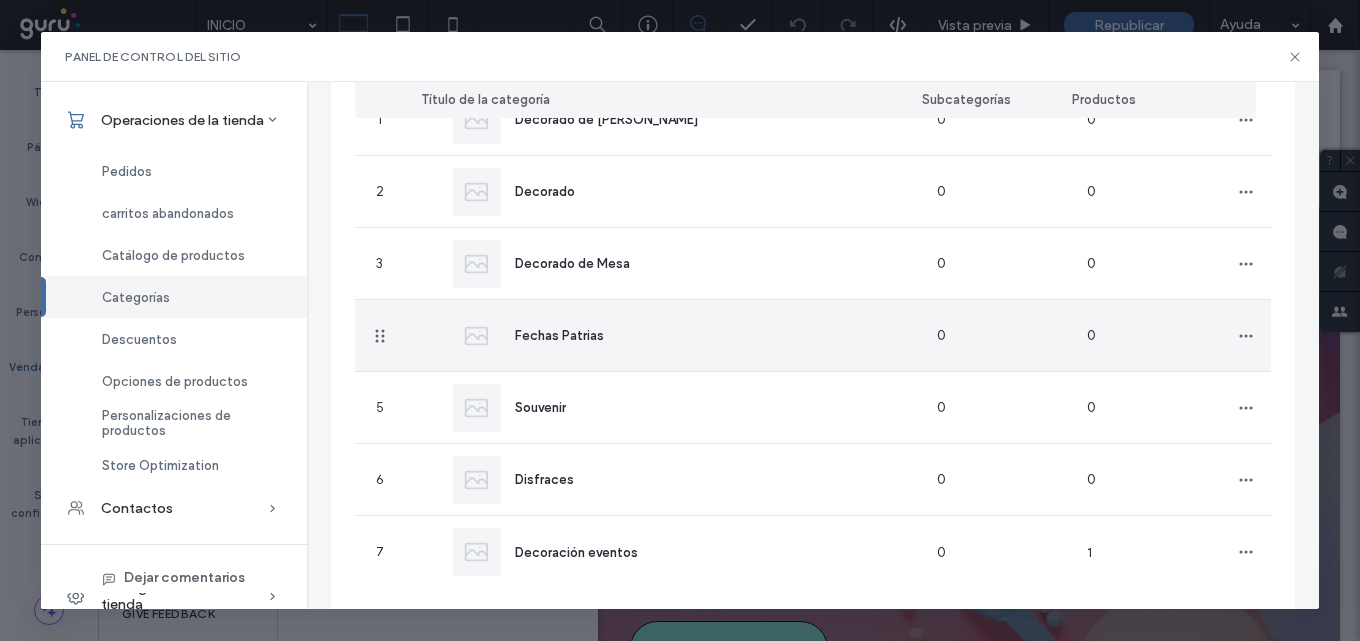 scroll, scrollTop: 262, scrollLeft: 0, axis: vertical 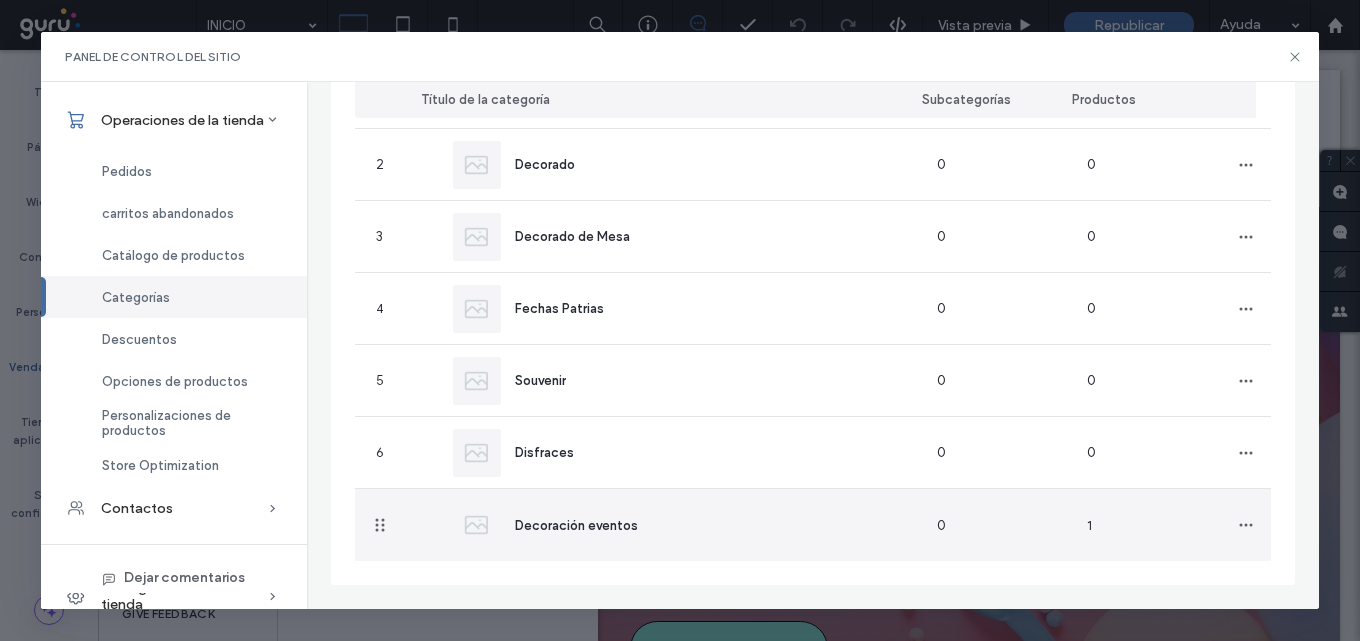 click on "Decoración eventos" at bounding box center (553, 525) 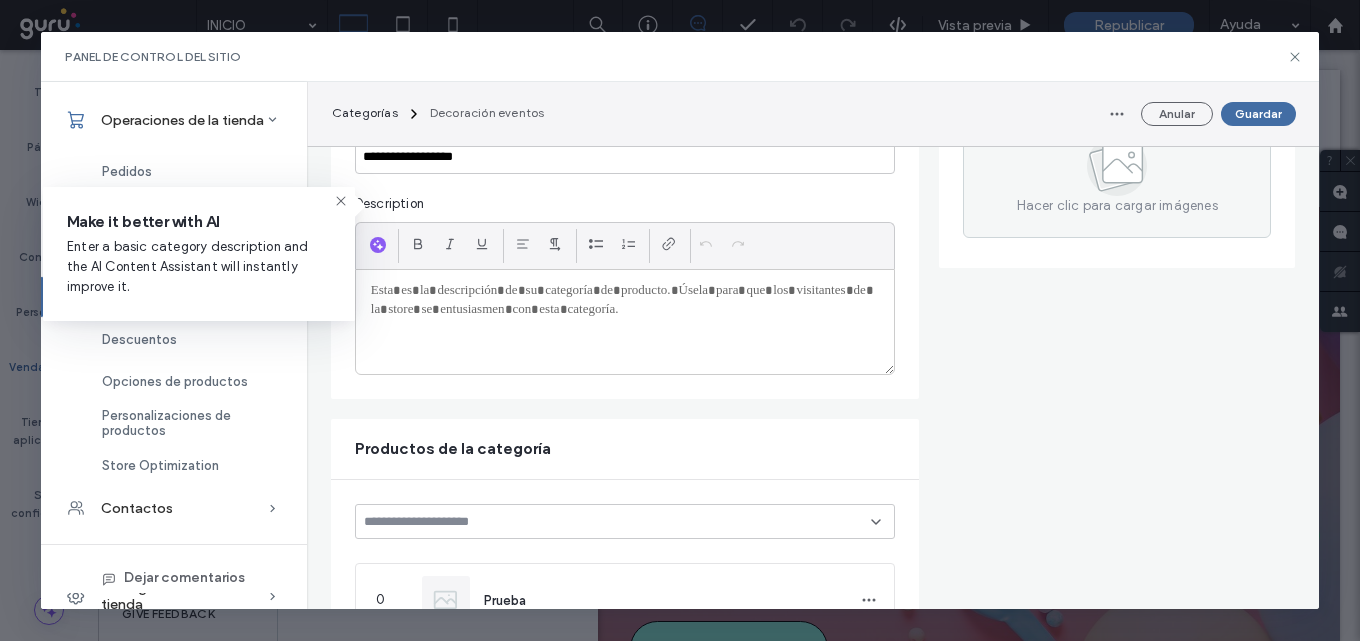 scroll, scrollTop: 162, scrollLeft: 0, axis: vertical 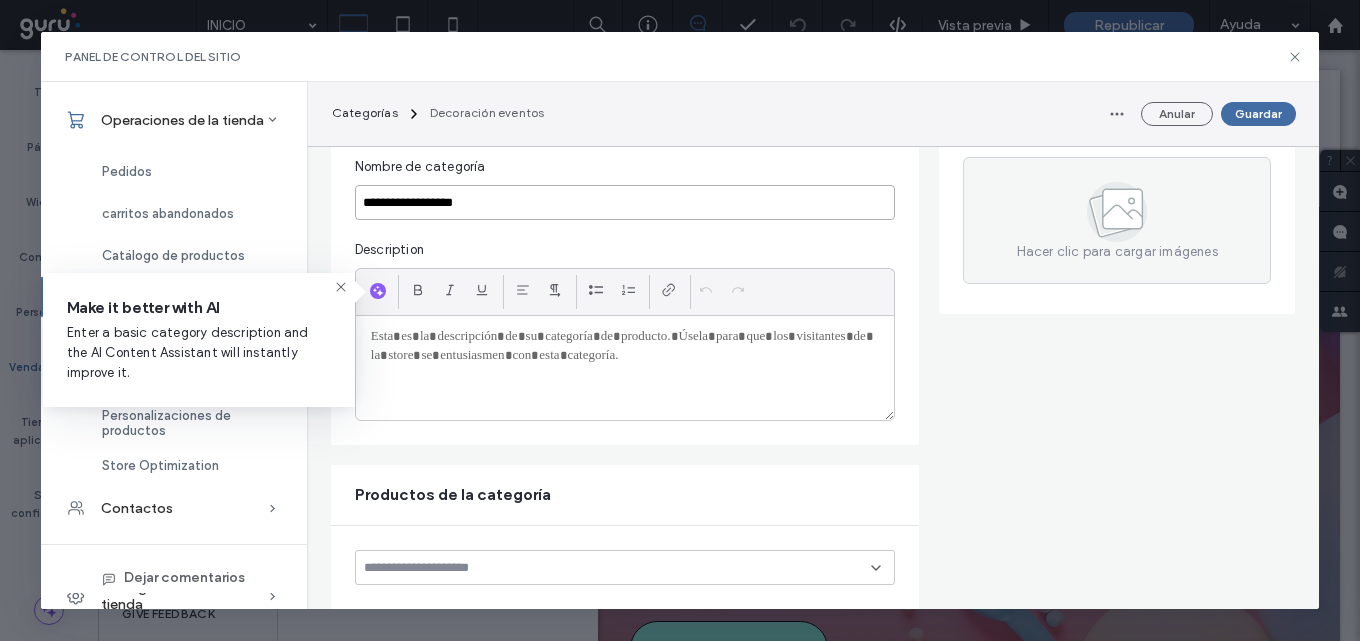 drag, startPoint x: 494, startPoint y: 205, endPoint x: 371, endPoint y: 200, distance: 123.101585 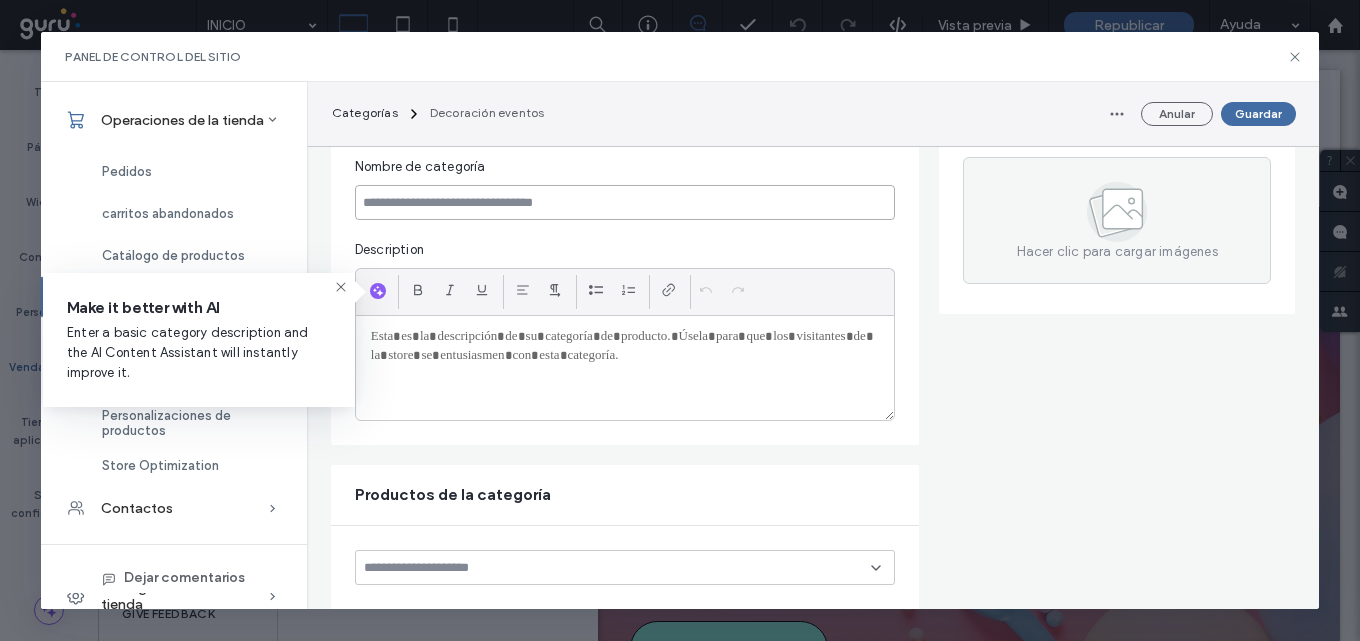 paste on "**********" 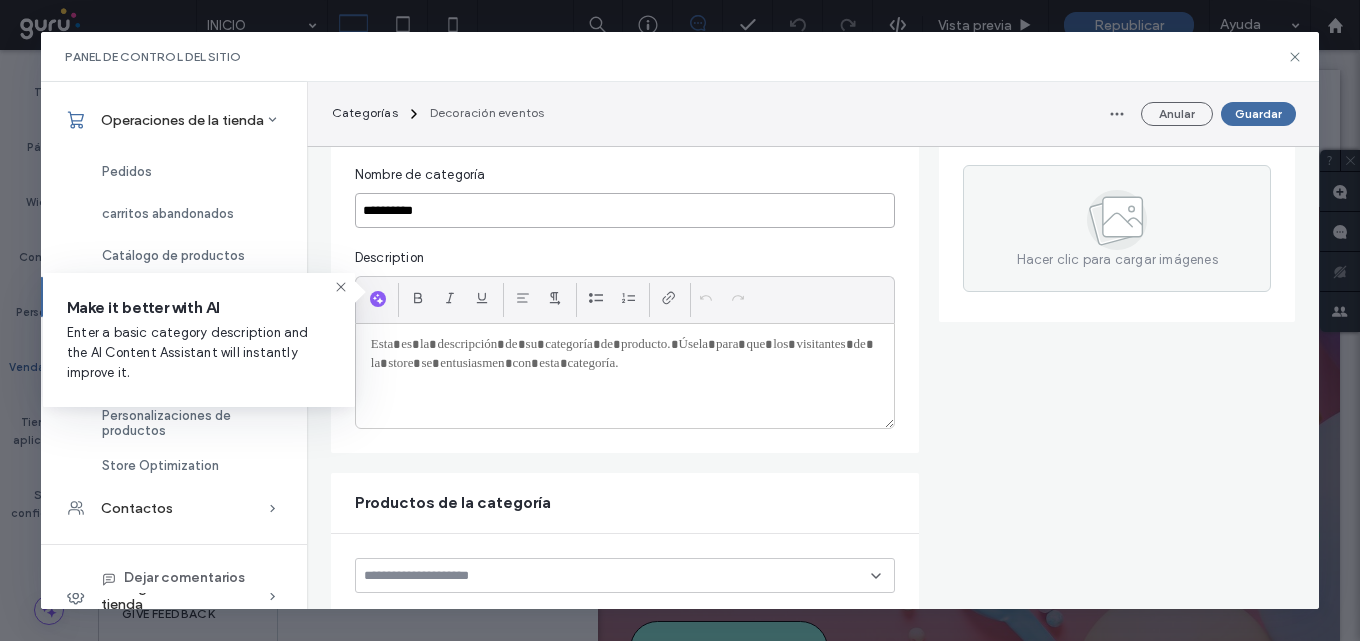 scroll, scrollTop: 162, scrollLeft: 0, axis: vertical 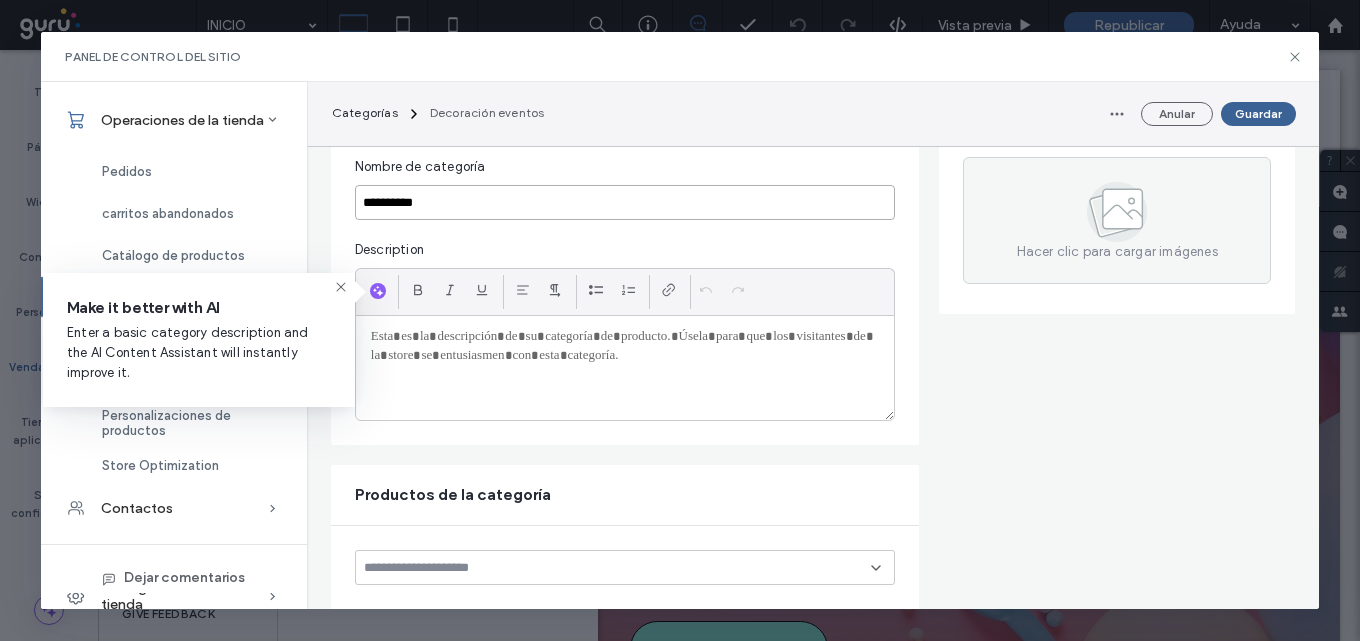 type on "**********" 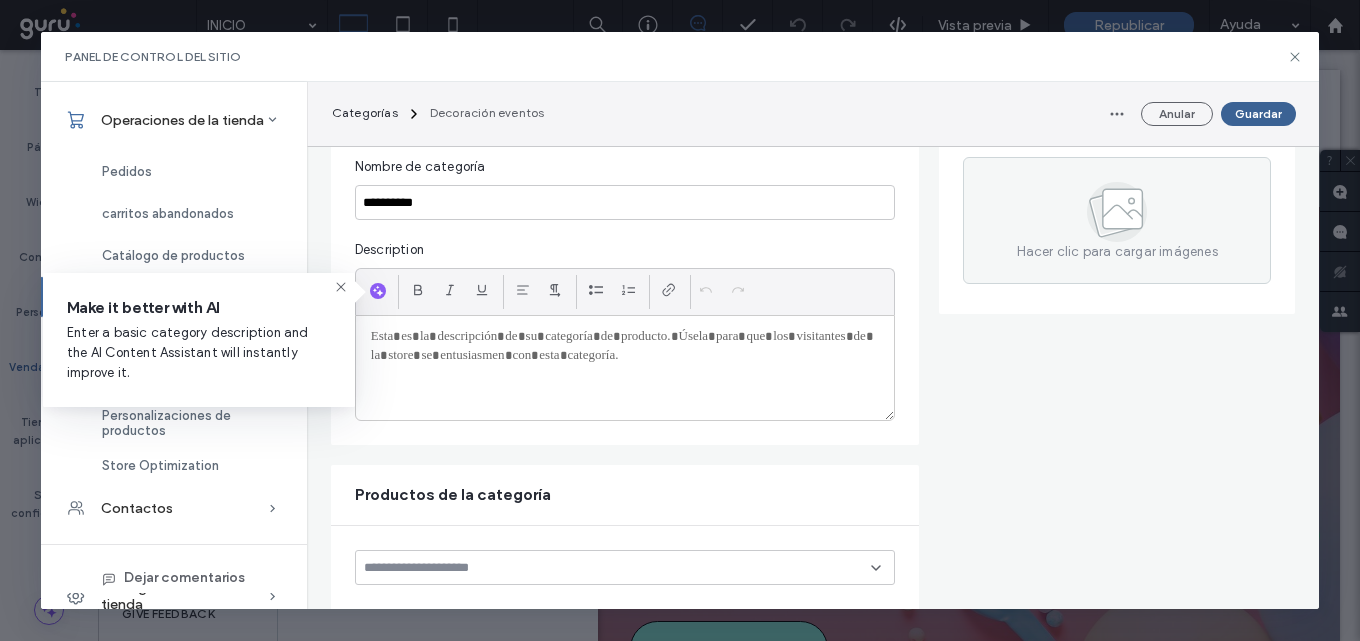 click on "Guardar" at bounding box center [1258, 114] 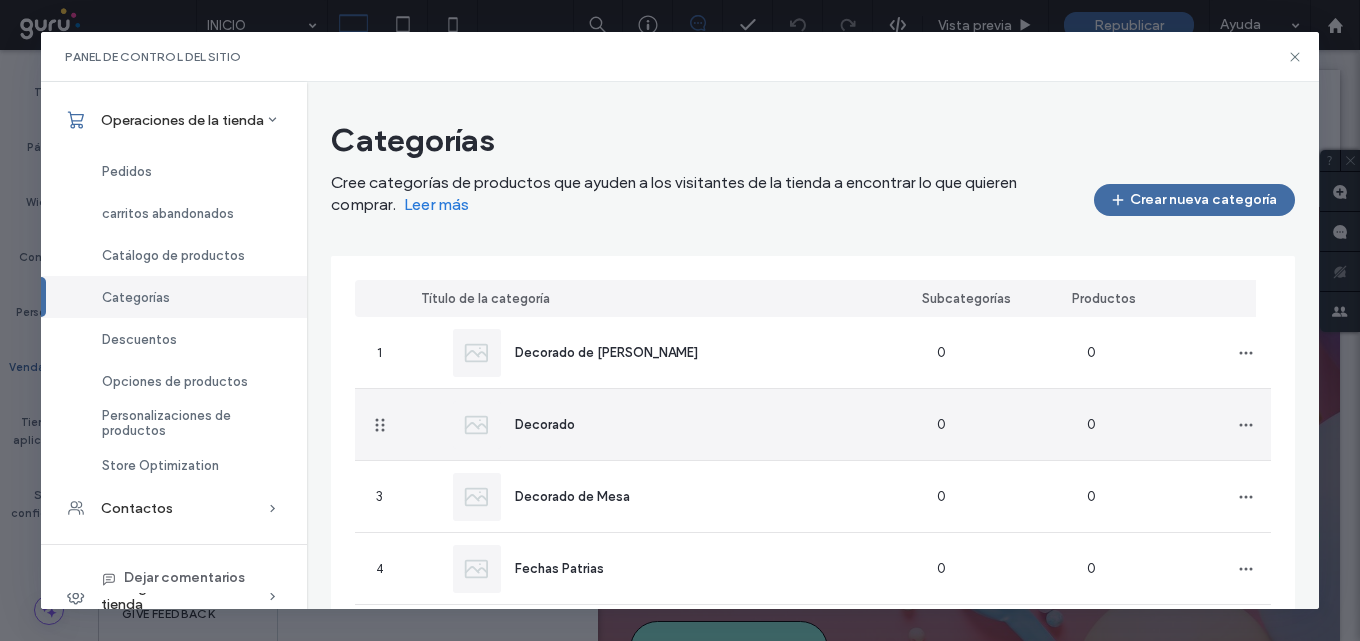 scroll, scrollTop: 0, scrollLeft: 0, axis: both 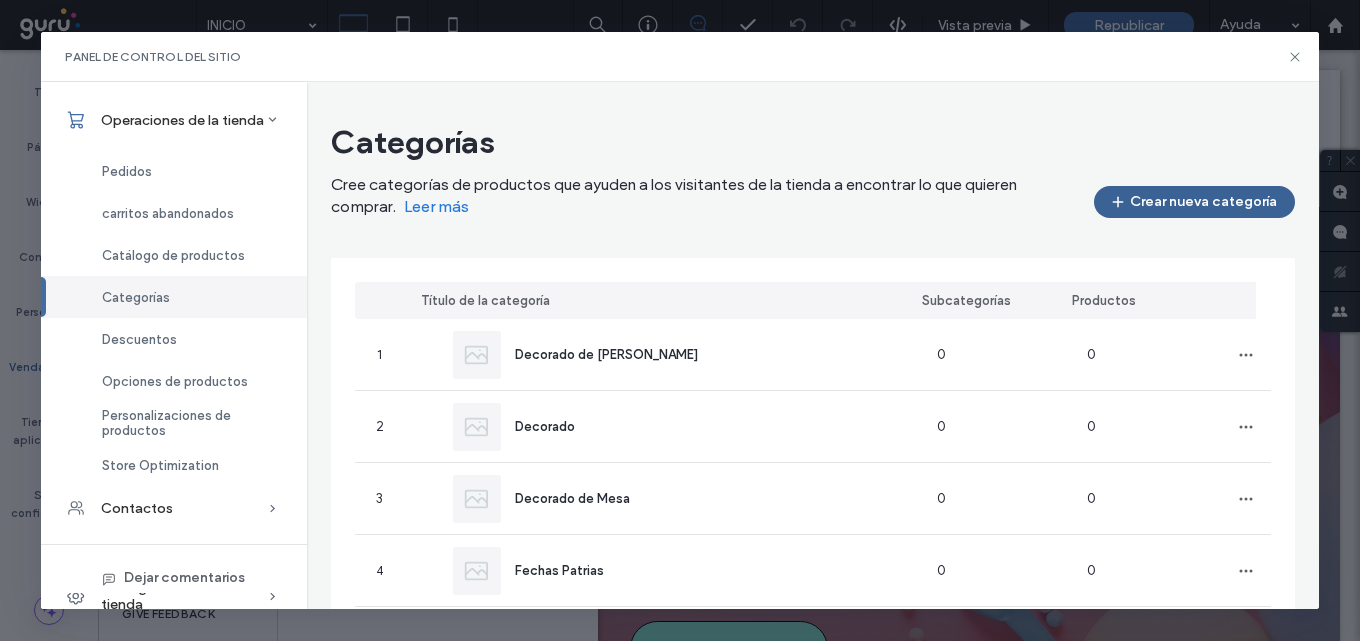 click on "Crear nueva categoría" at bounding box center [1194, 202] 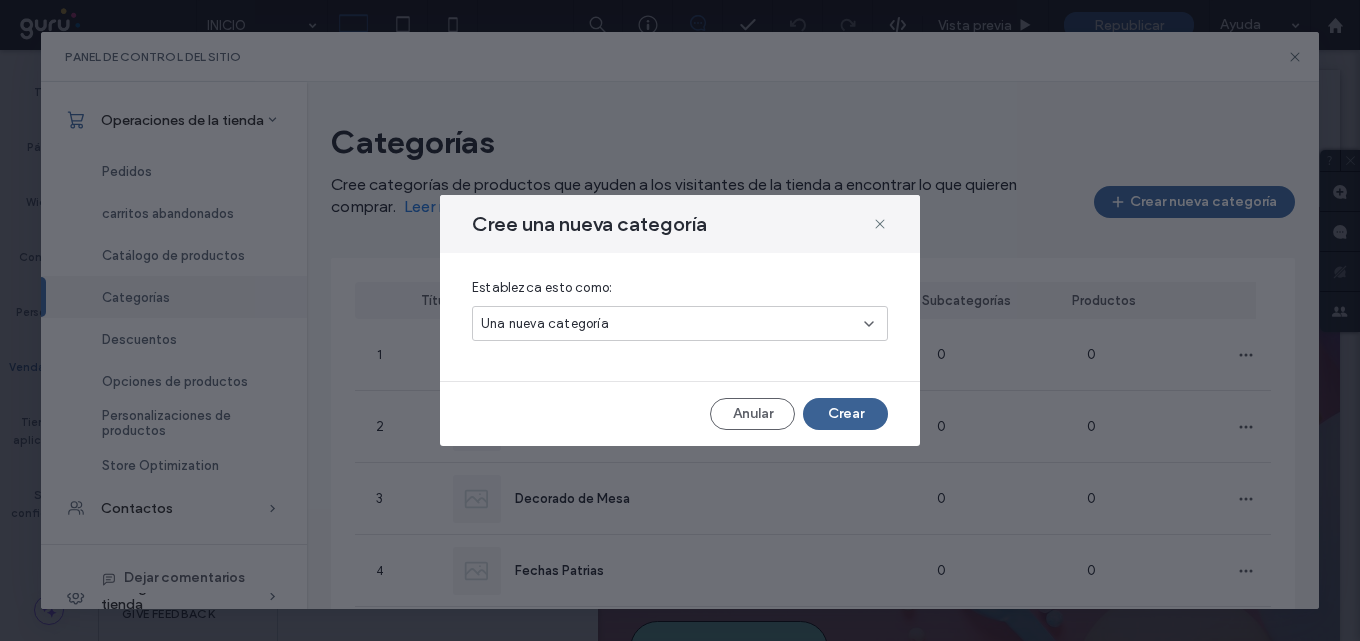 click on "Crear" at bounding box center [845, 414] 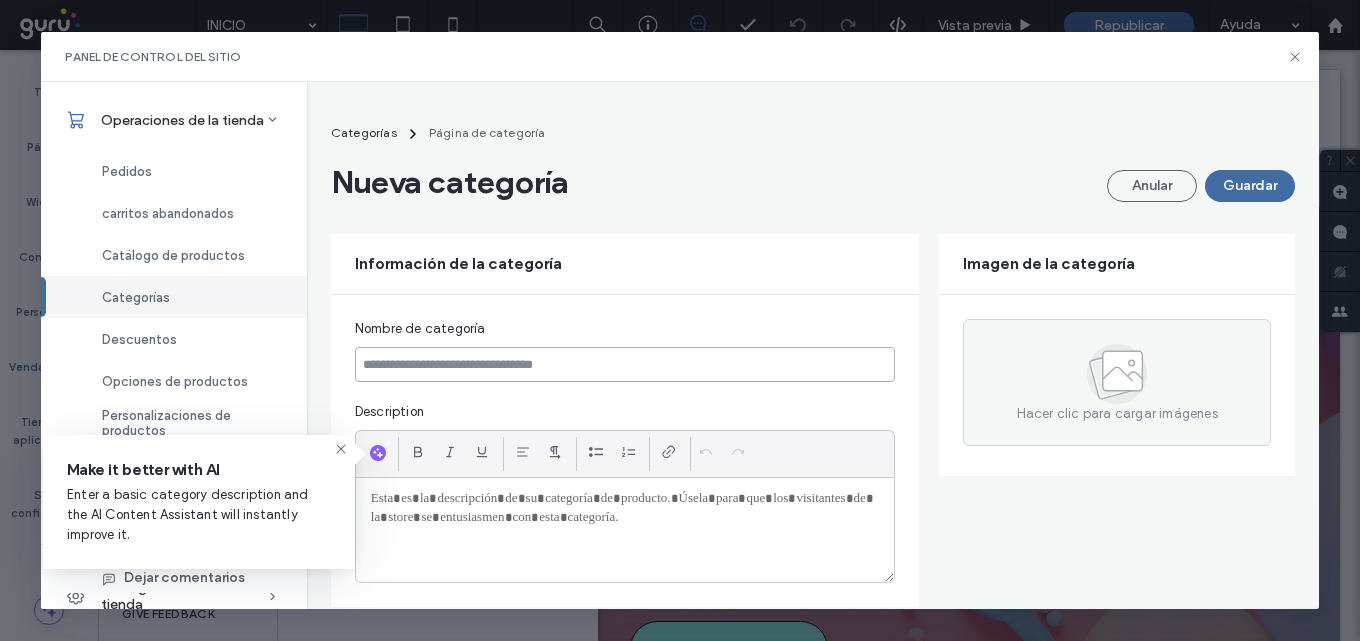 click at bounding box center [625, 364] 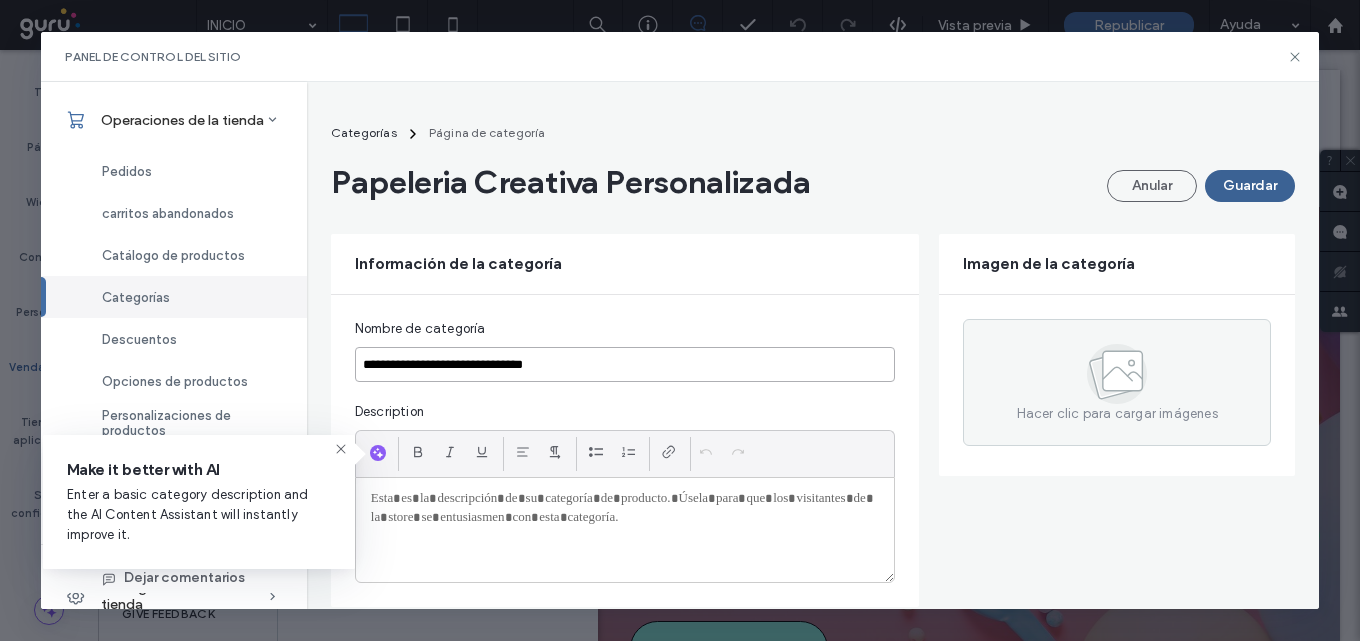 type on "**********" 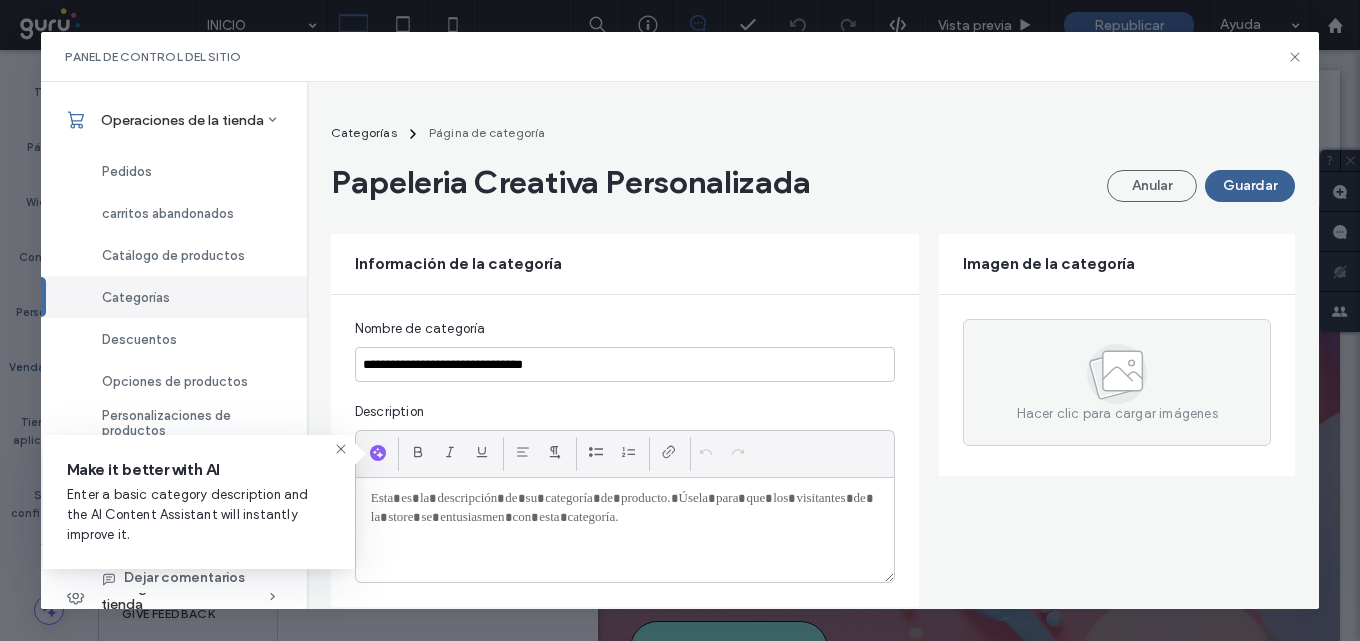click on "Guardar" at bounding box center (1250, 186) 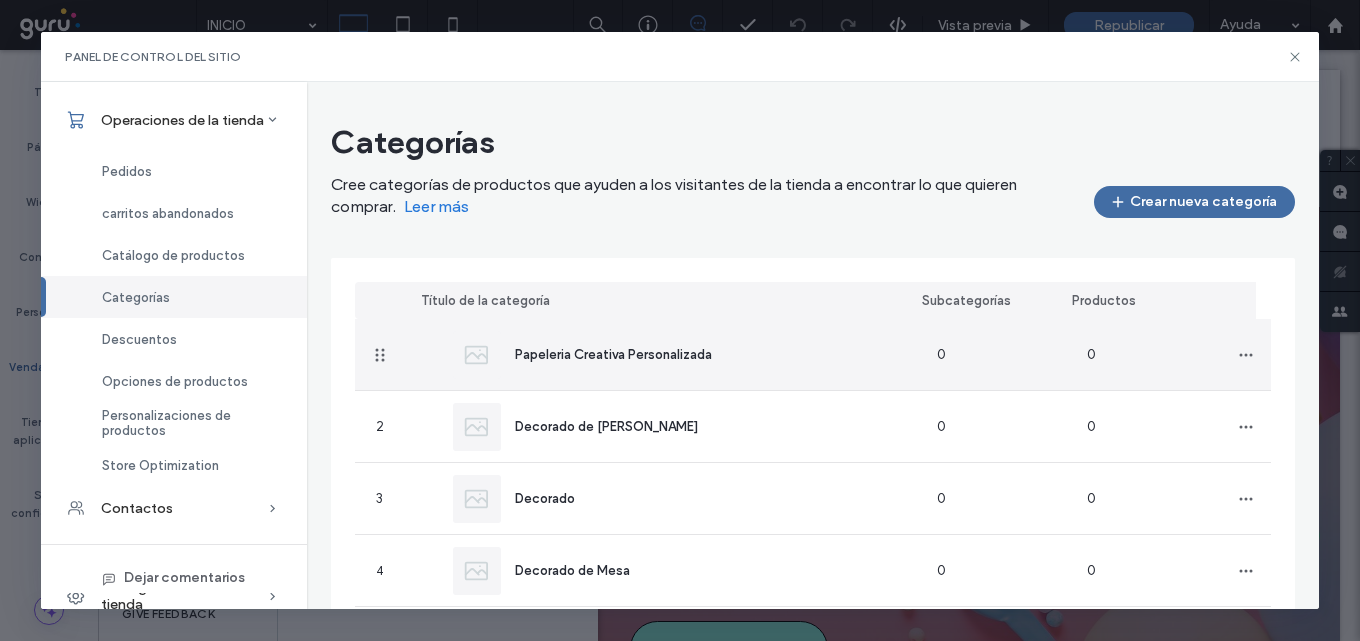 click on "Papeleria Creativa Personalizada" at bounding box center [613, 354] 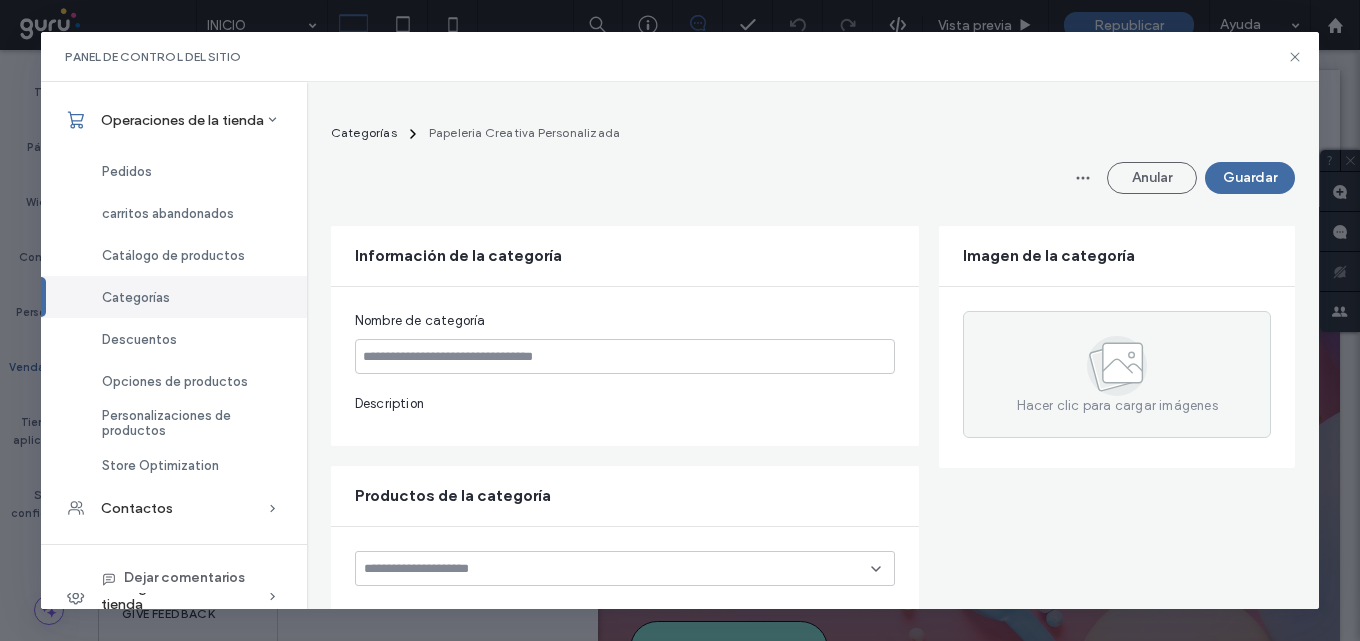 type on "**********" 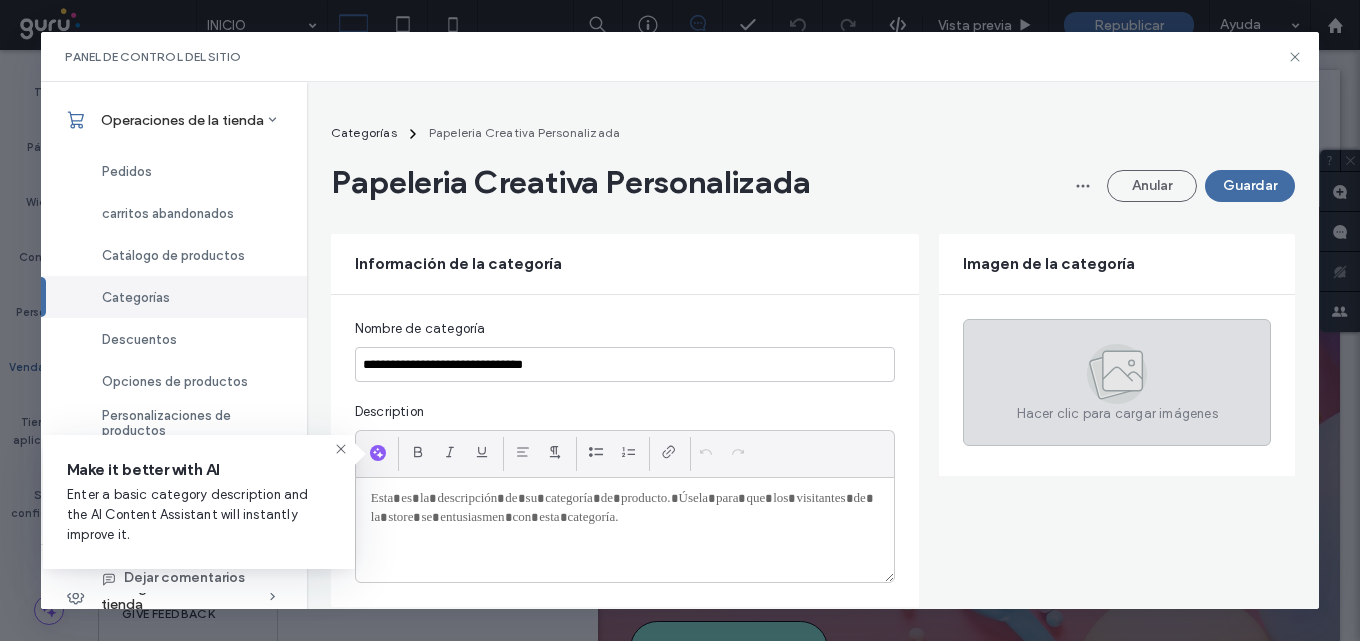 click 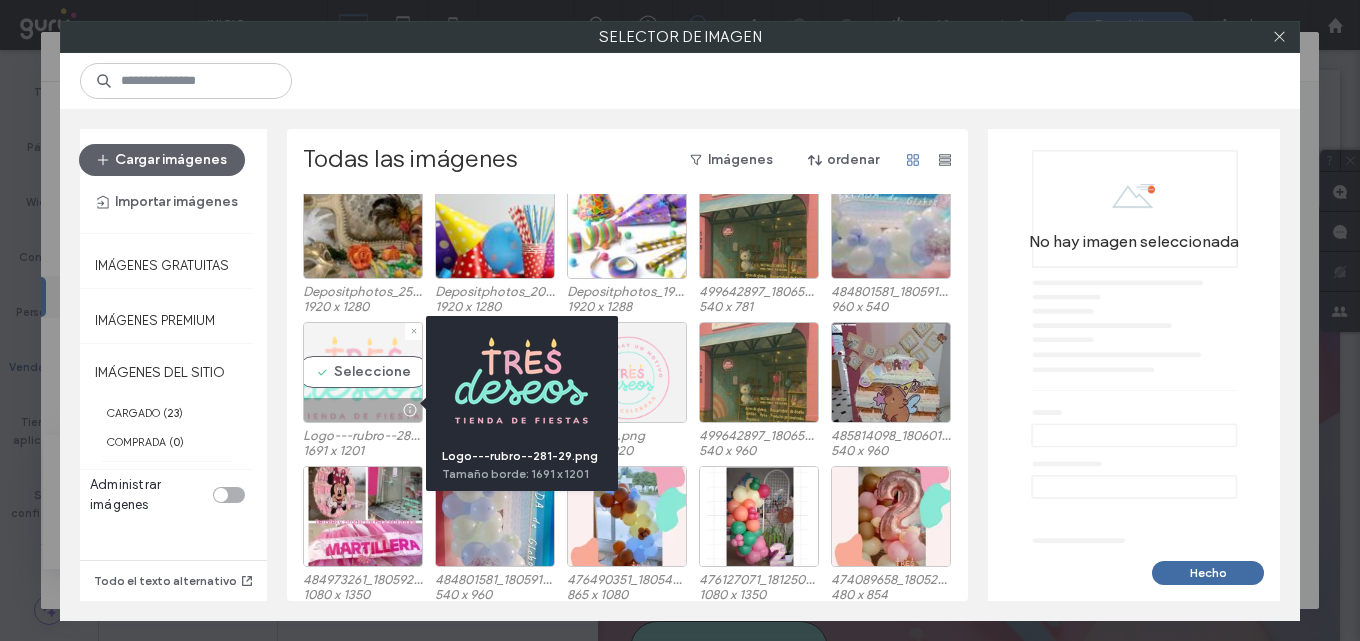 scroll, scrollTop: 353, scrollLeft: 0, axis: vertical 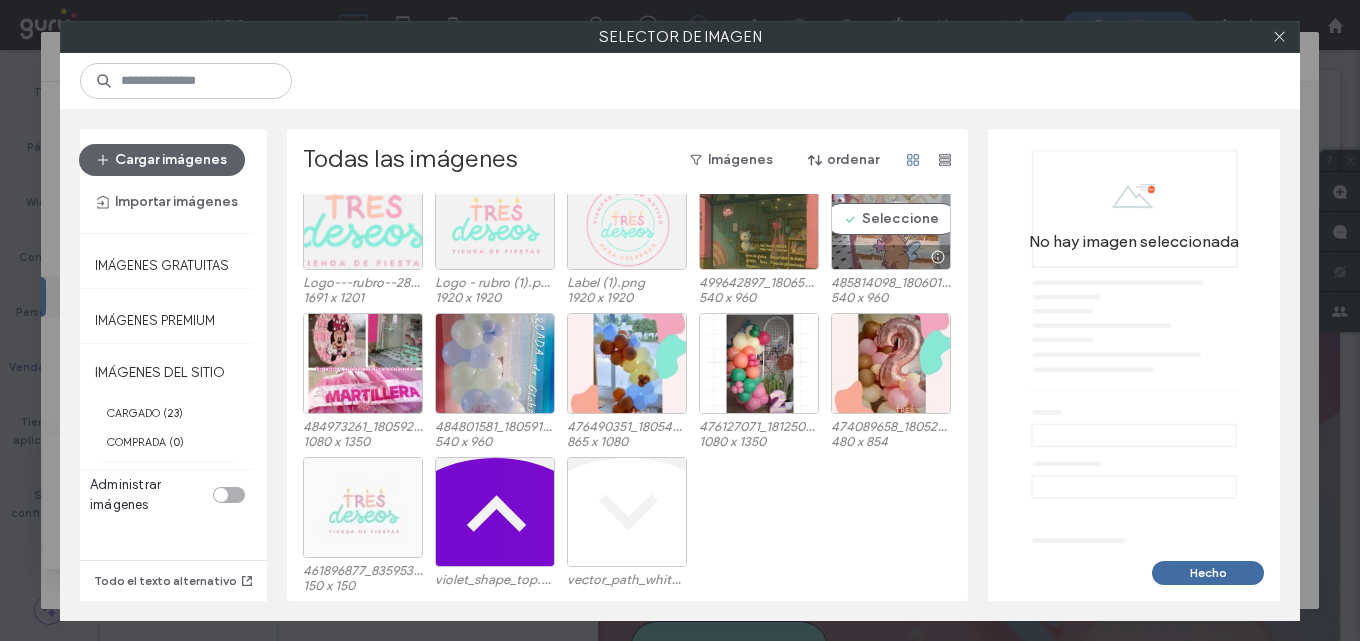 click on "Seleccione" at bounding box center (891, 219) 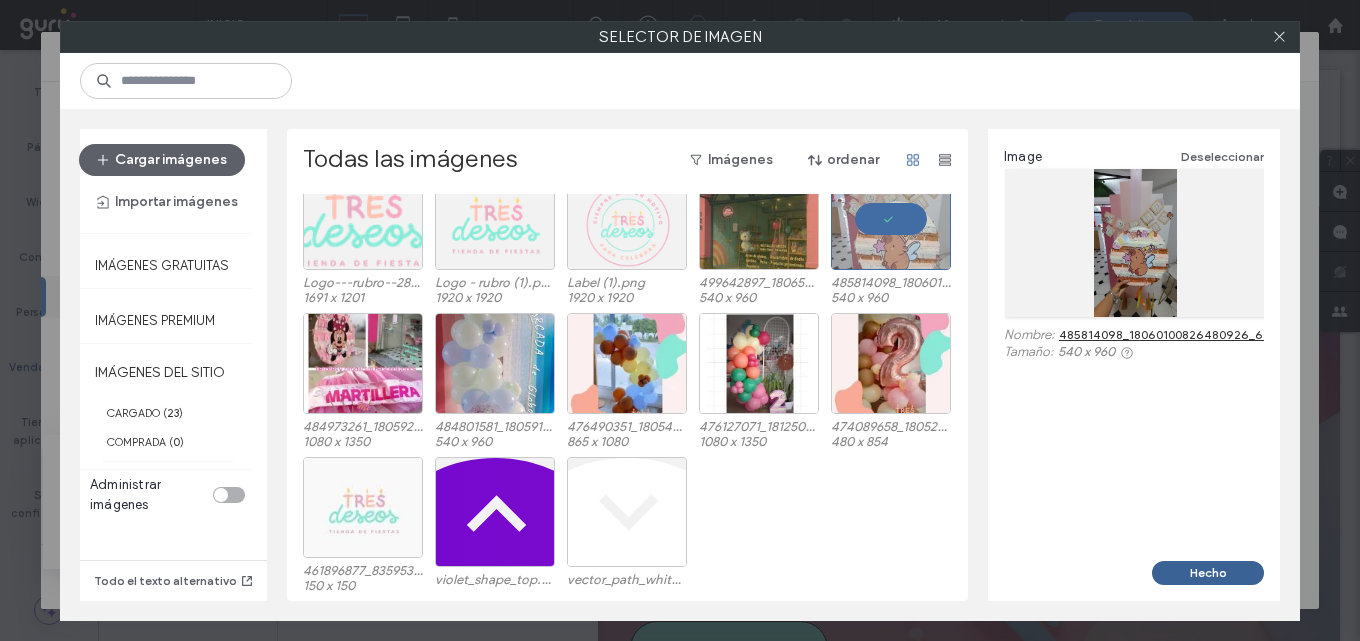 click on "Hecho" at bounding box center (1208, 573) 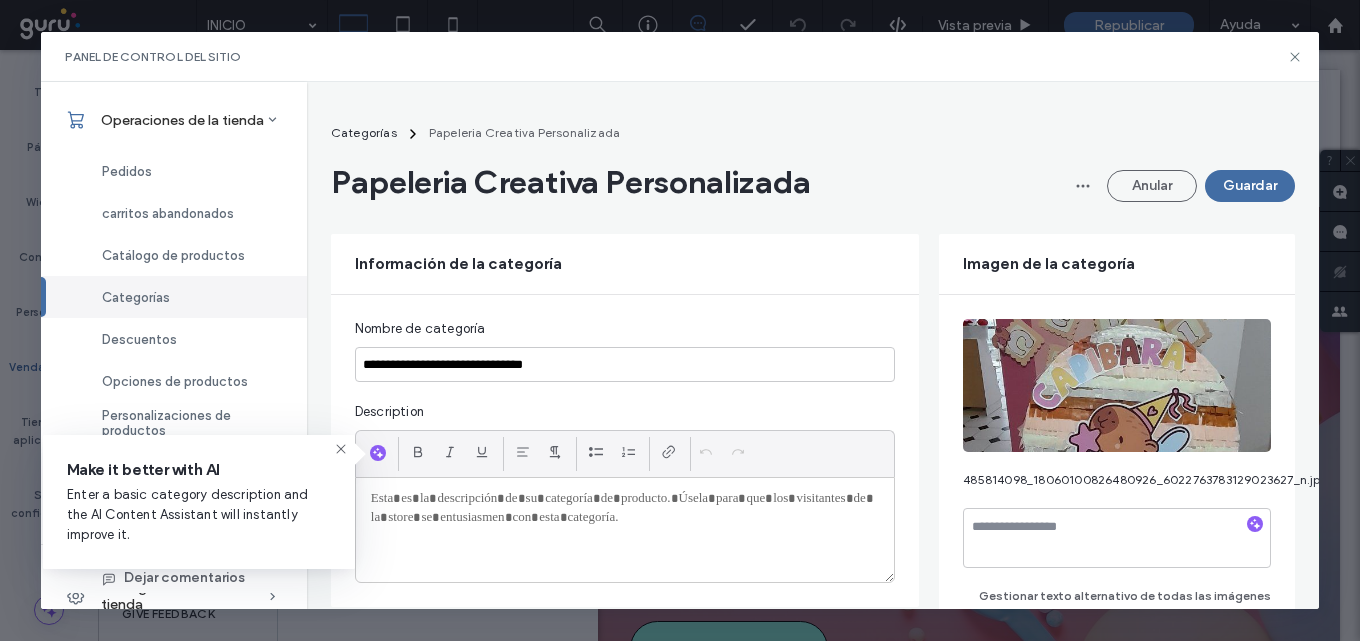 click on "**********" at bounding box center (813, 725) 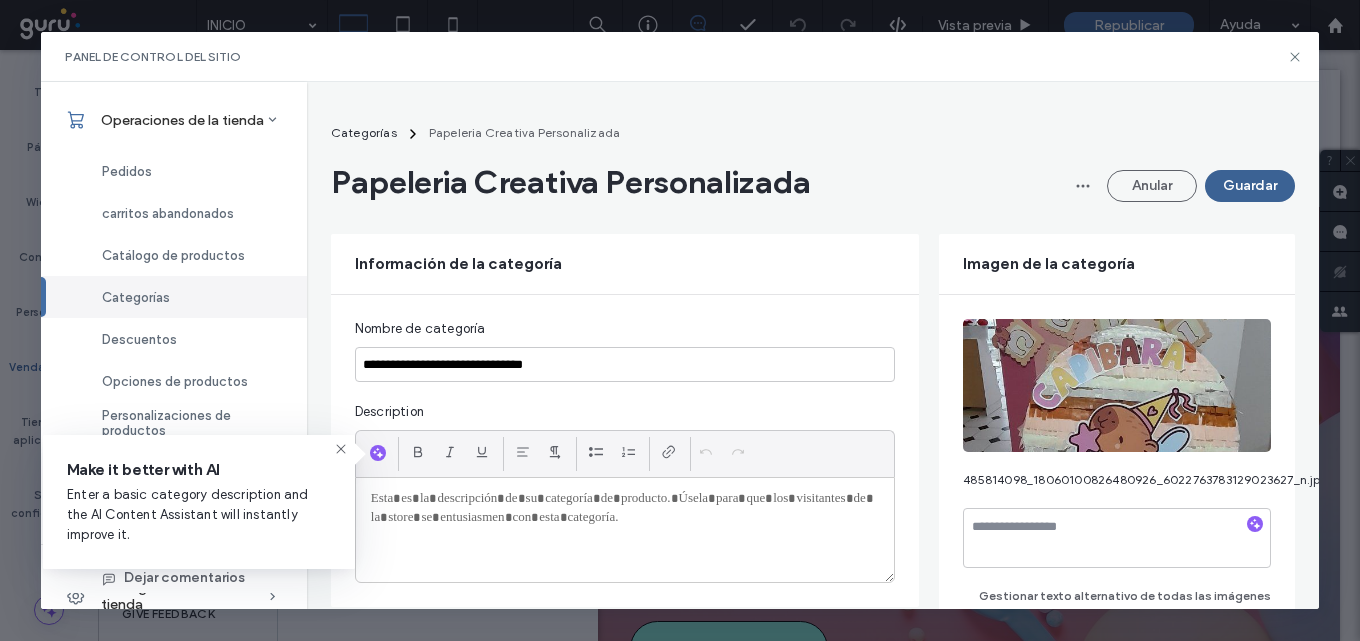 click on "Guardar" at bounding box center (1250, 186) 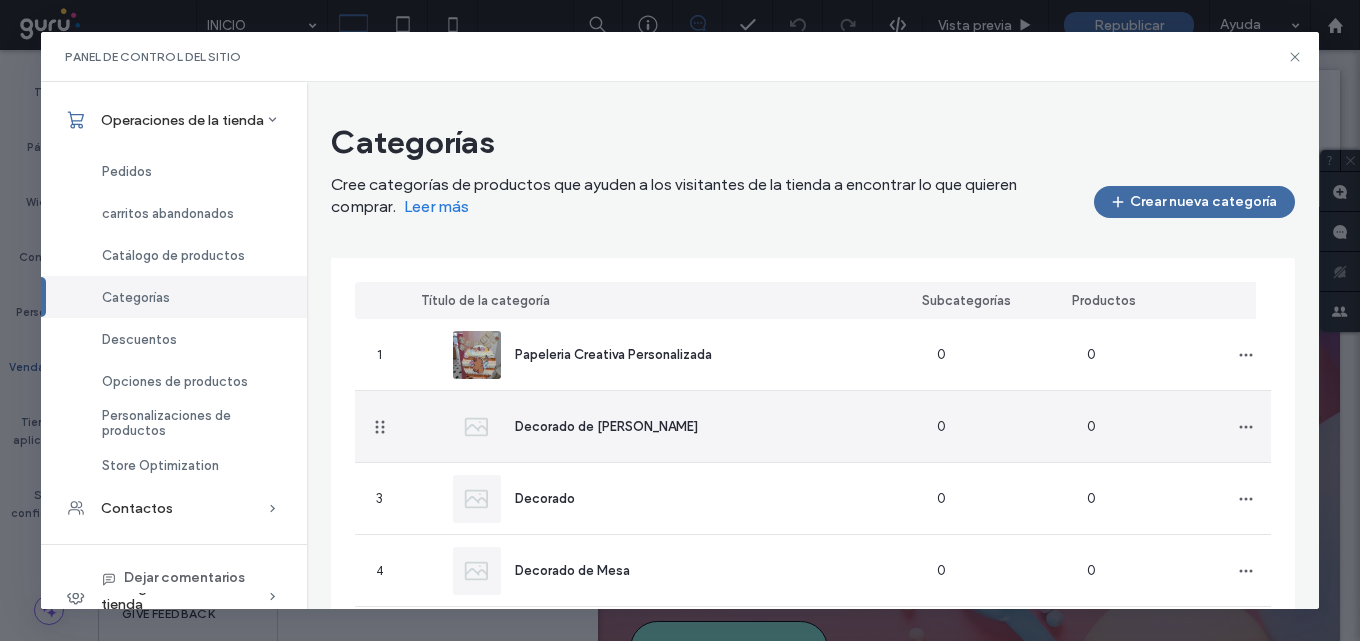 click on "Decorado de [PERSON_NAME]" at bounding box center [606, 426] 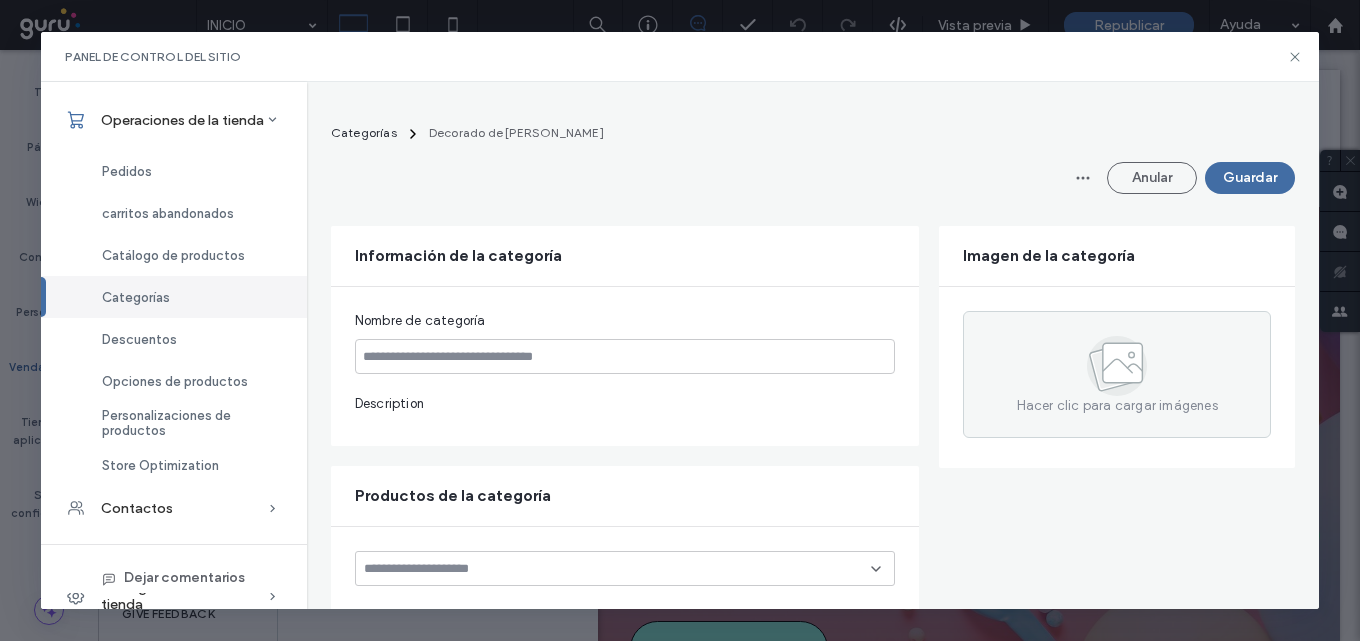 type on "**********" 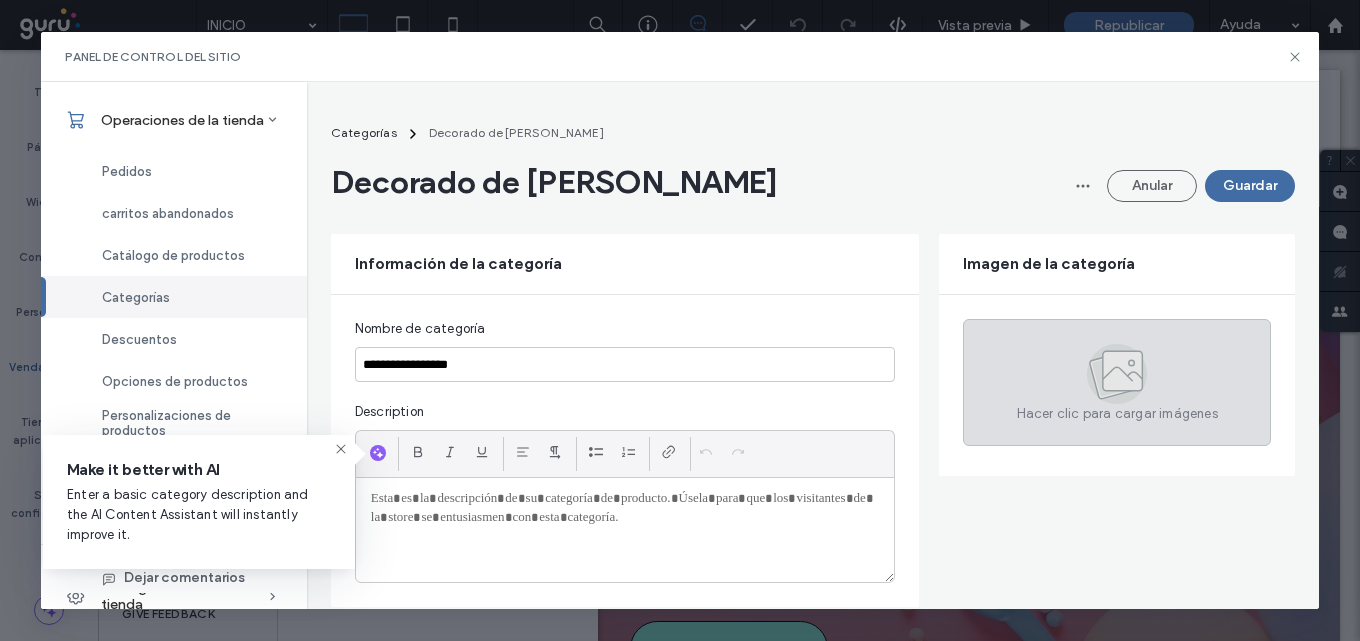 click 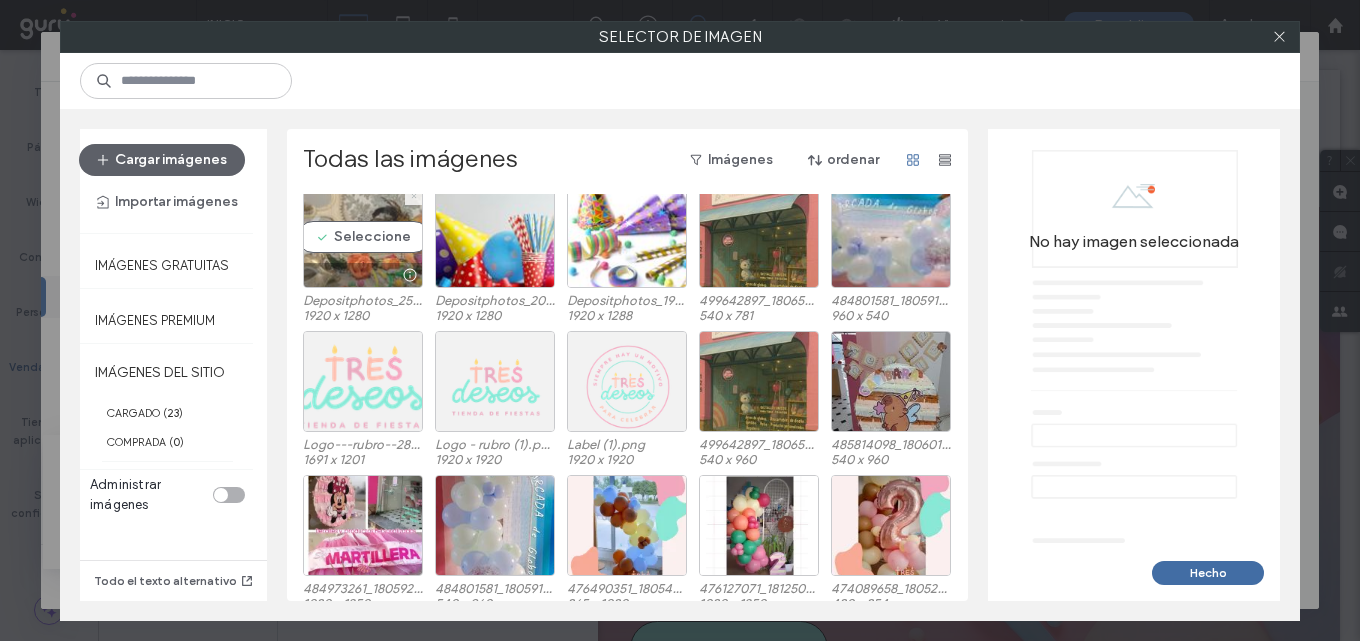 scroll, scrollTop: 200, scrollLeft: 0, axis: vertical 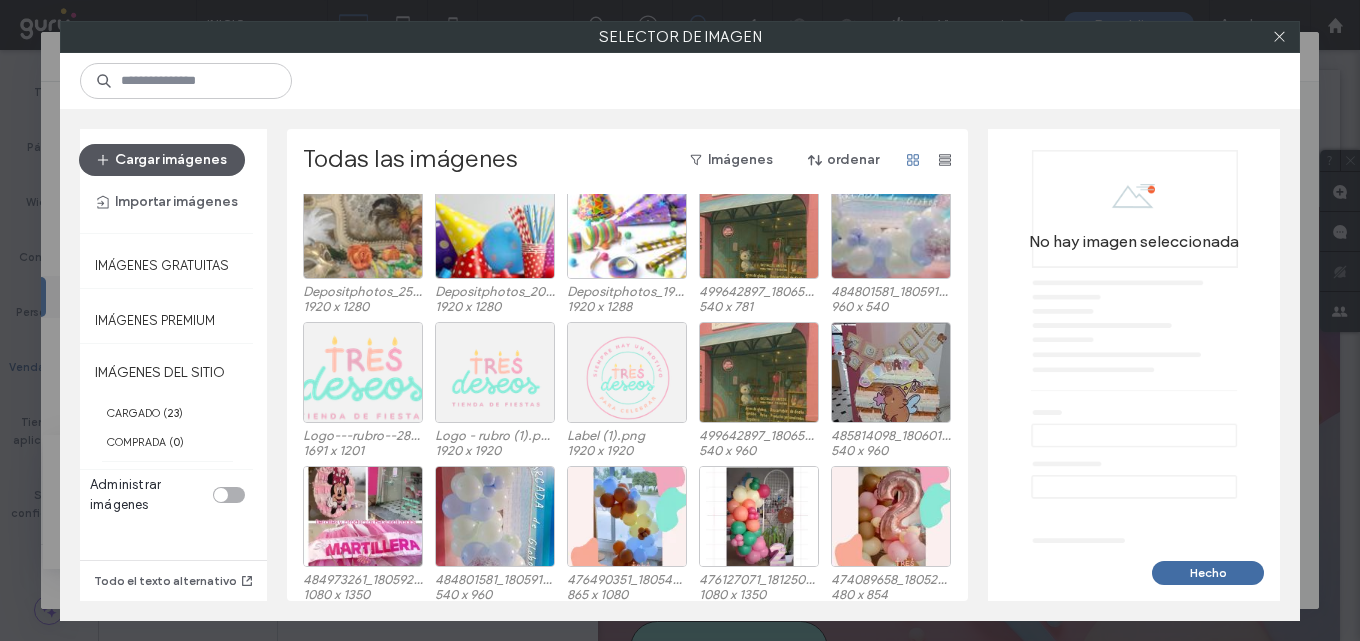 click on "Cargar imágenes" at bounding box center [162, 160] 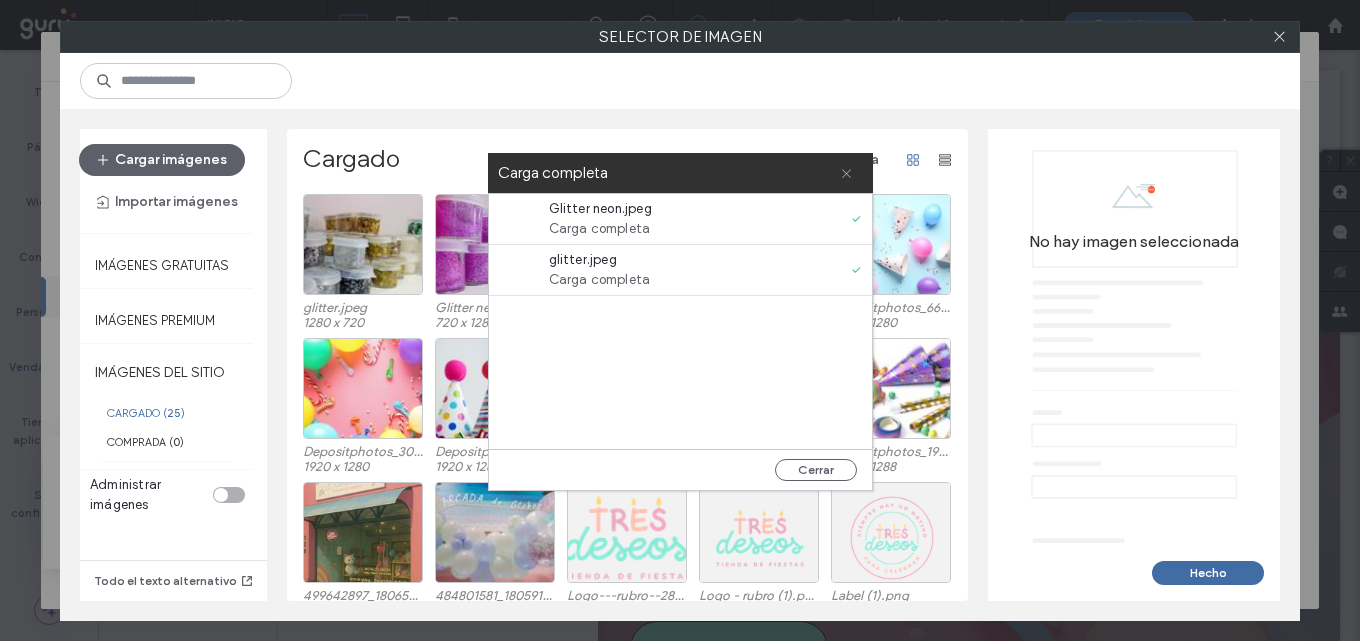 click 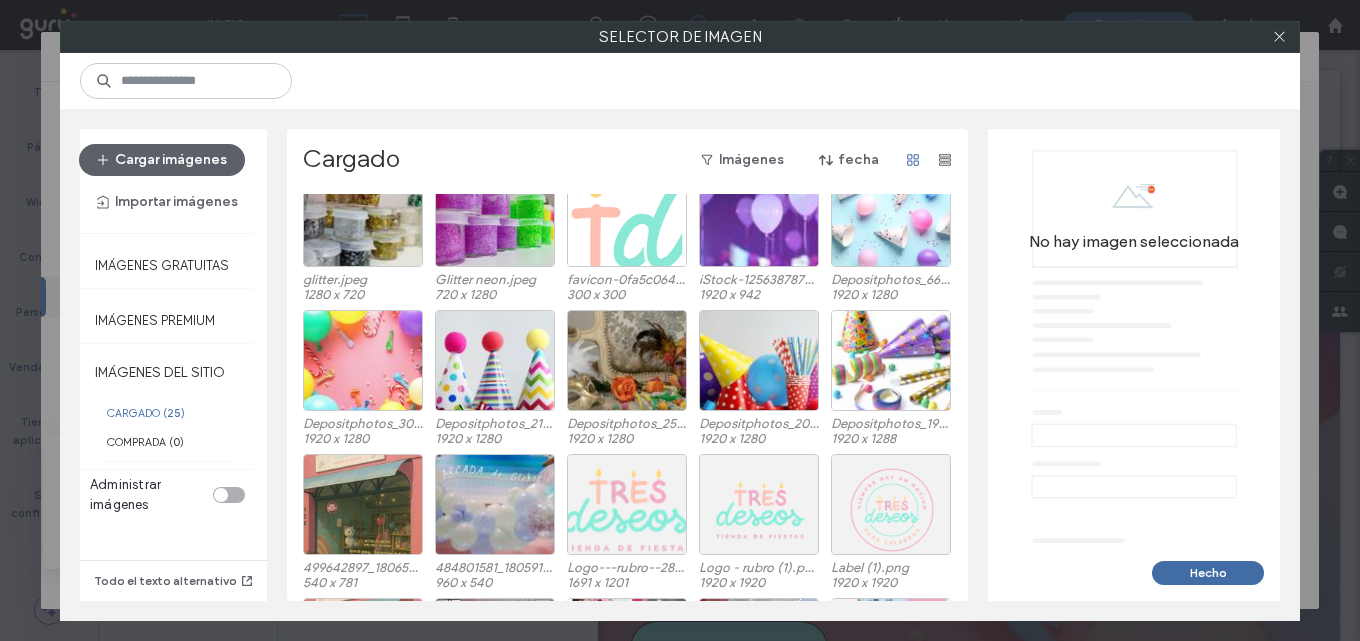 scroll, scrollTop: 0, scrollLeft: 0, axis: both 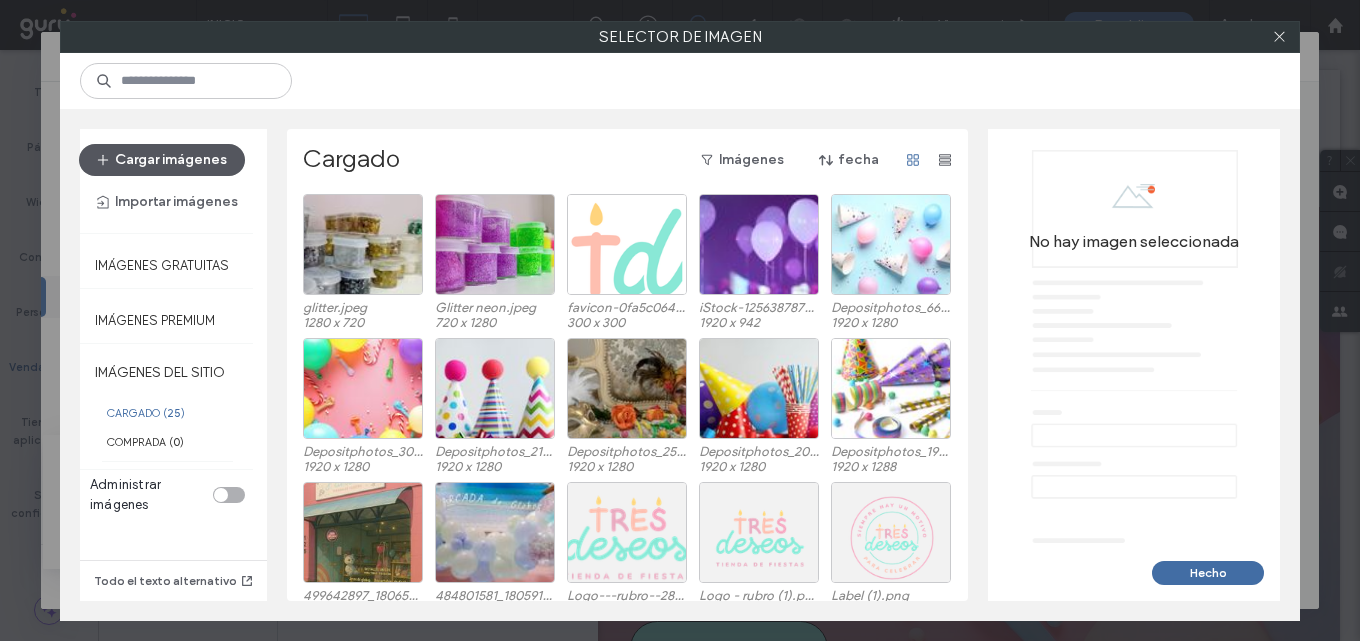 click on "Cargar imágenes" at bounding box center [162, 160] 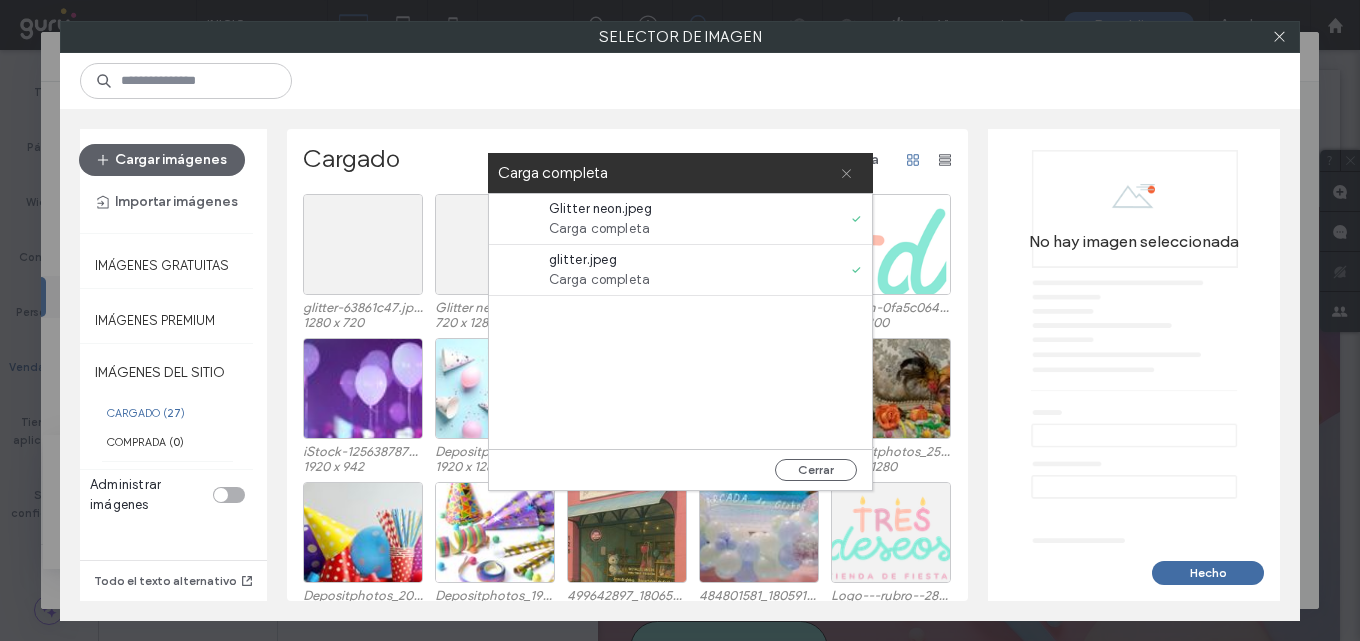click 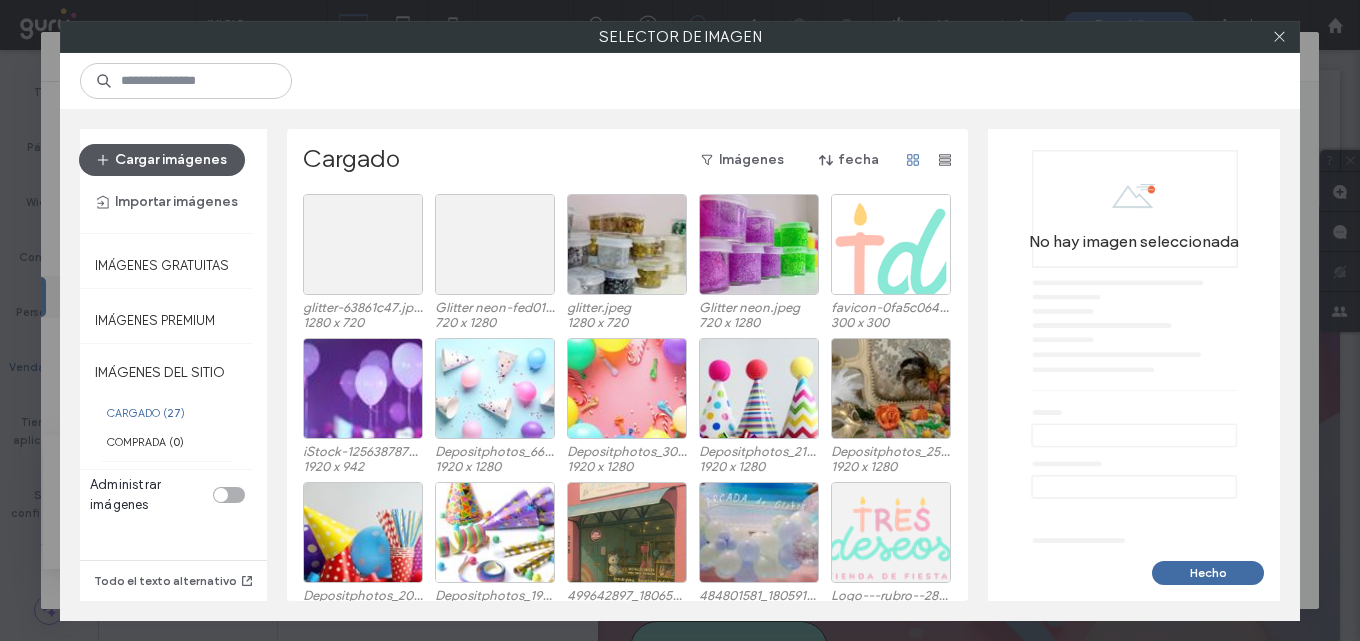 click on "Cargar imágenes" at bounding box center [162, 160] 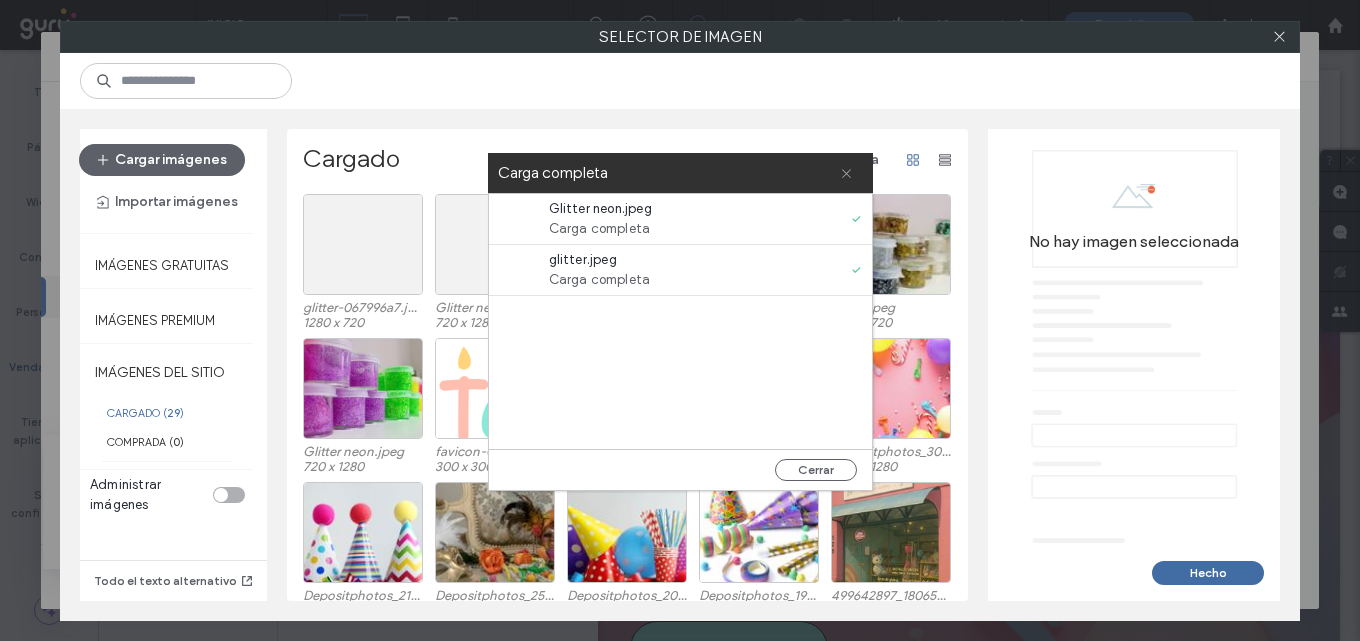 click 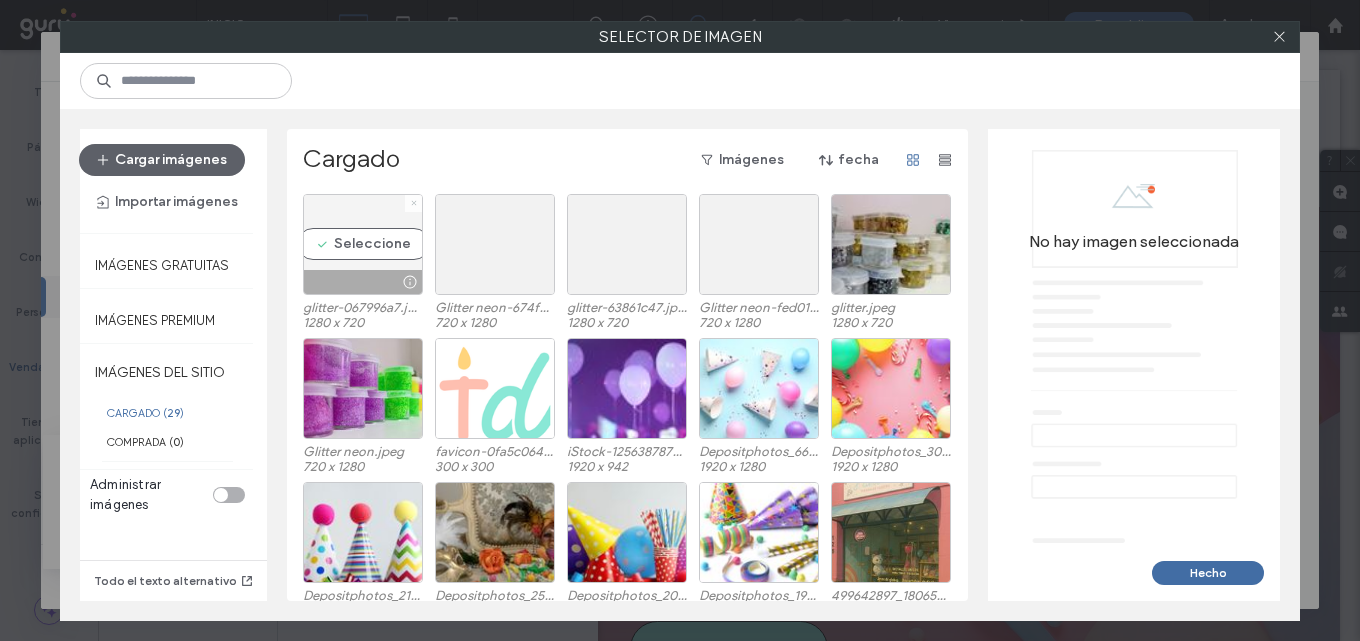 click 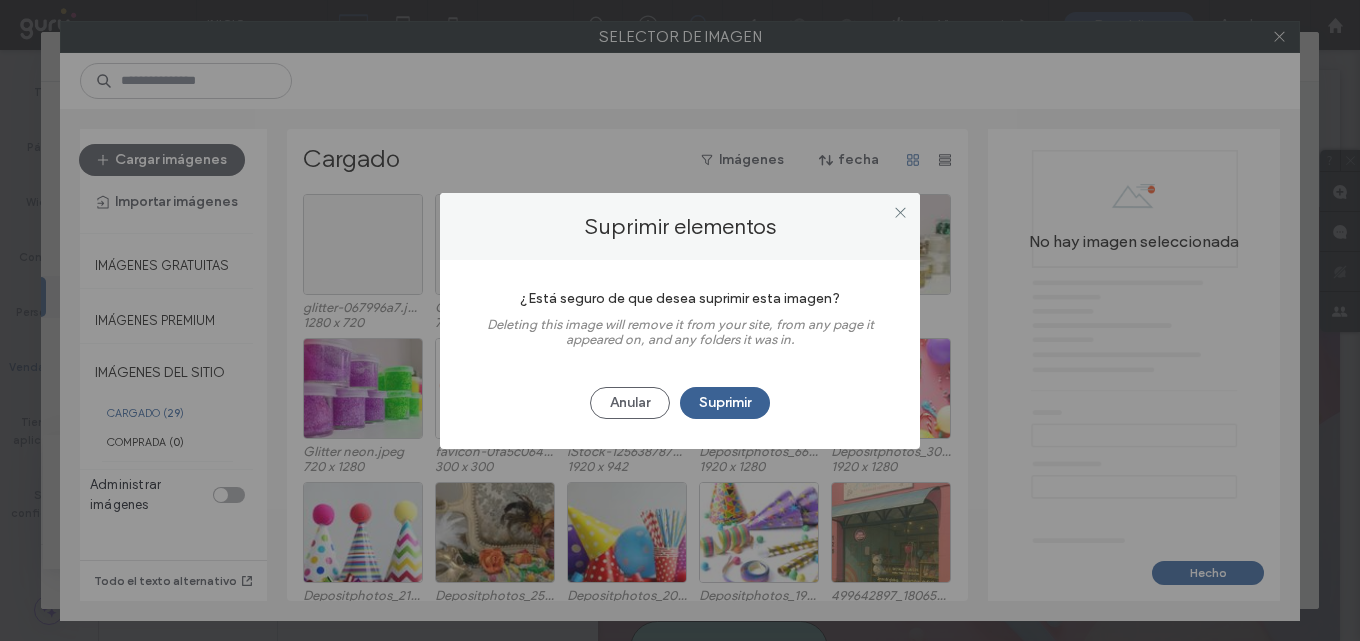 click on "Suprimir" at bounding box center (725, 403) 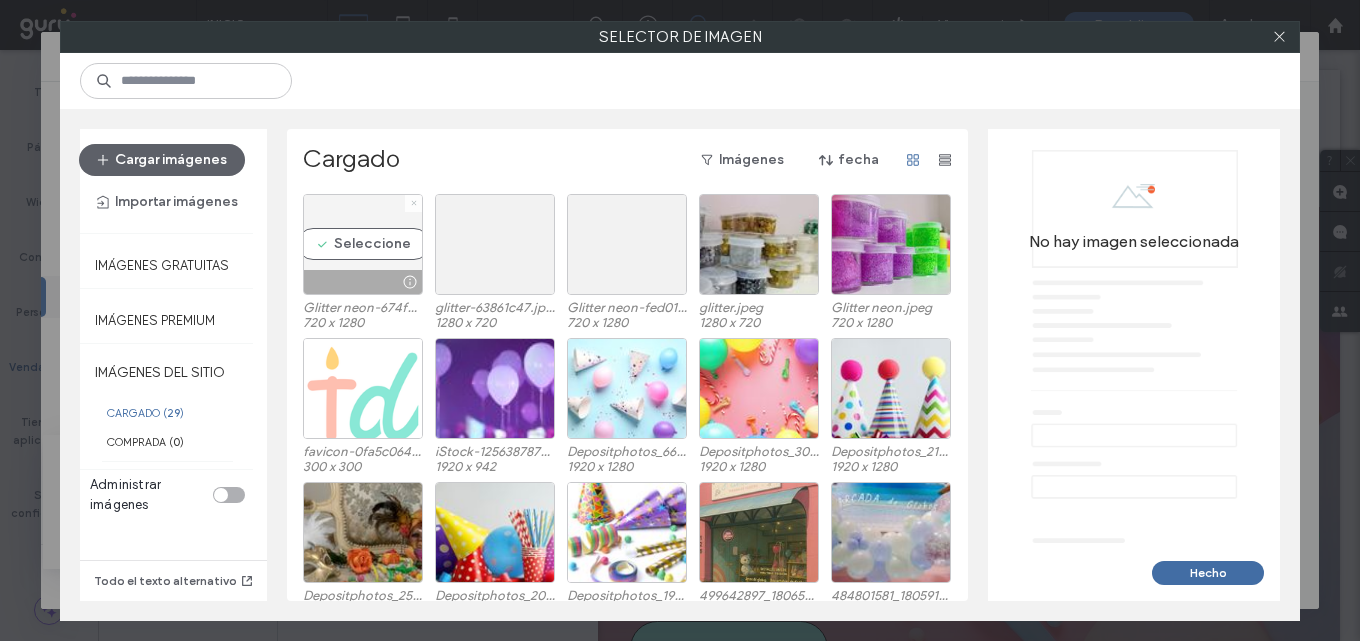click 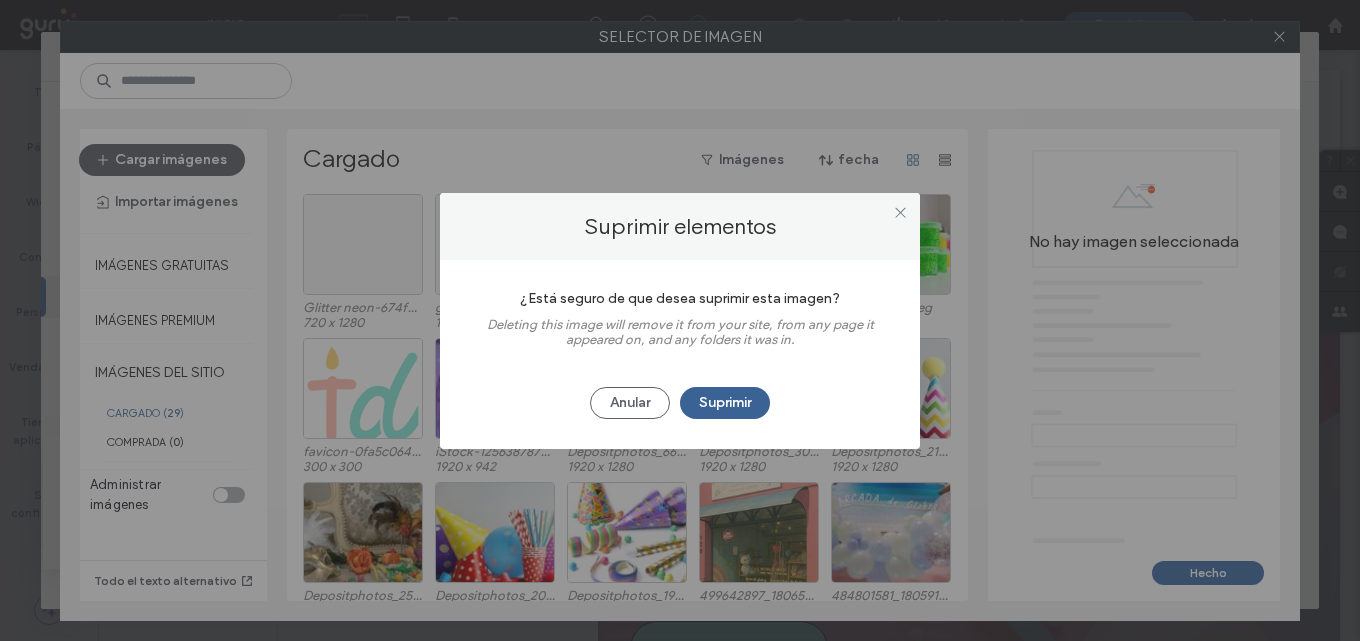 click on "Suprimir" at bounding box center [725, 403] 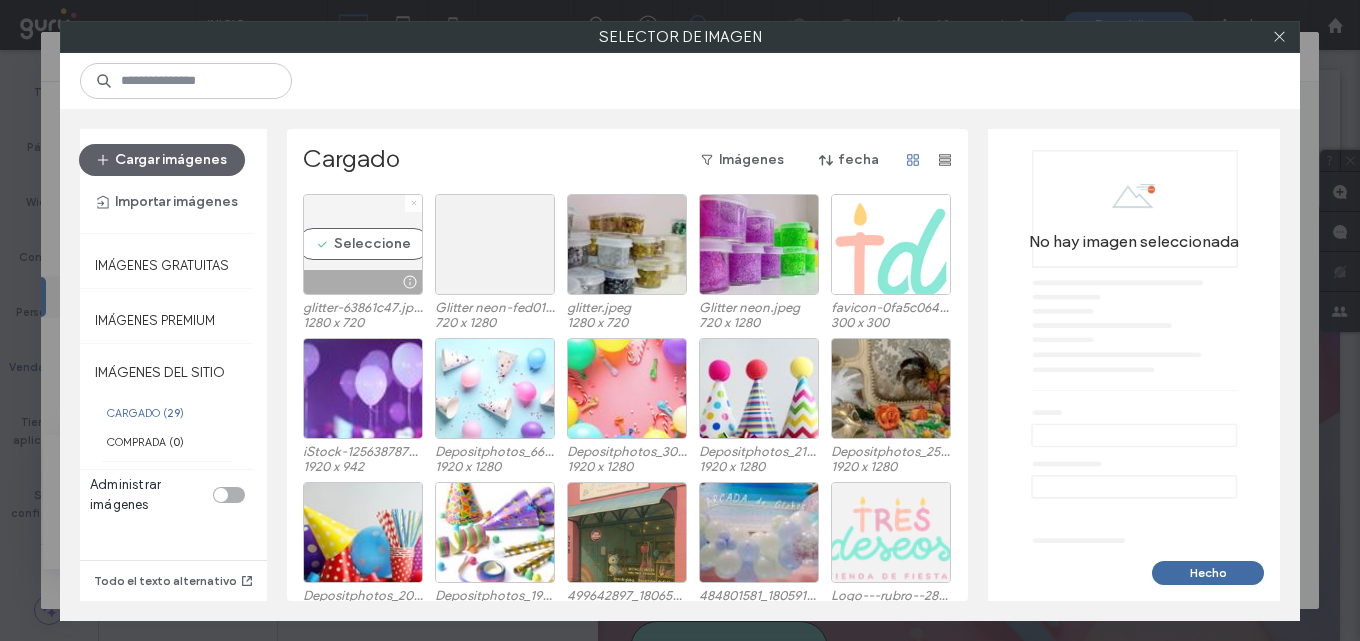 click 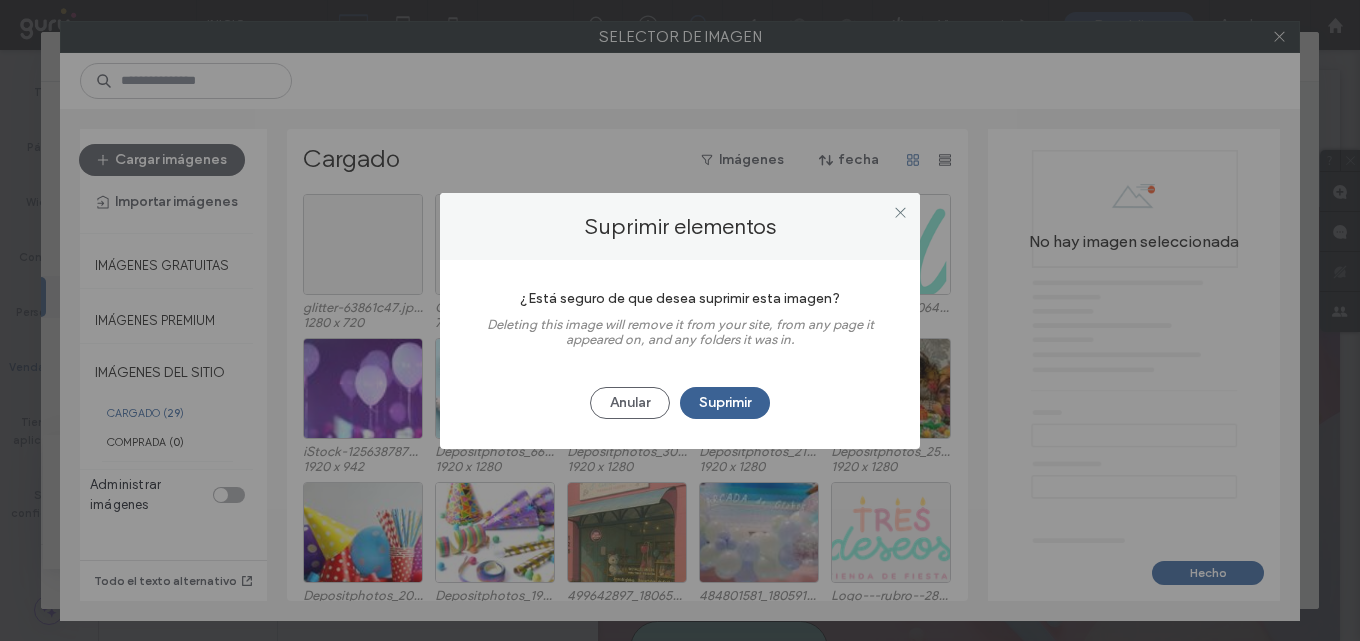 click on "Suprimir" at bounding box center (725, 403) 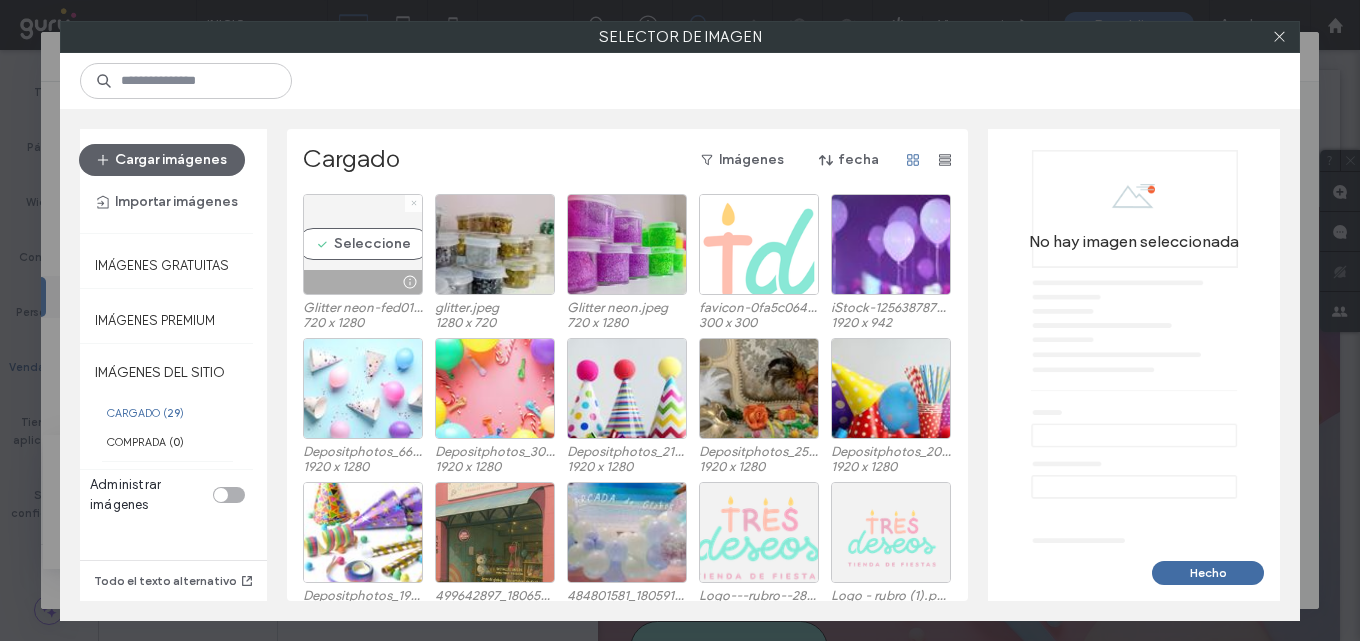 click 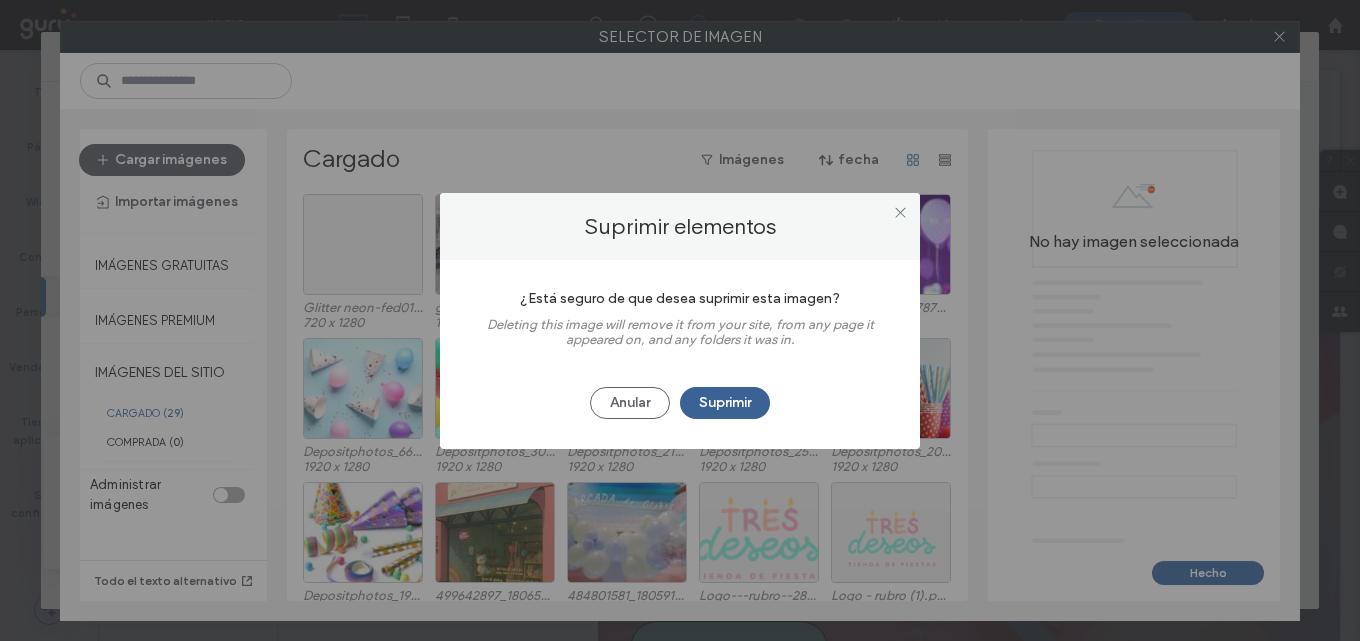 click on "Suprimir" at bounding box center [725, 403] 